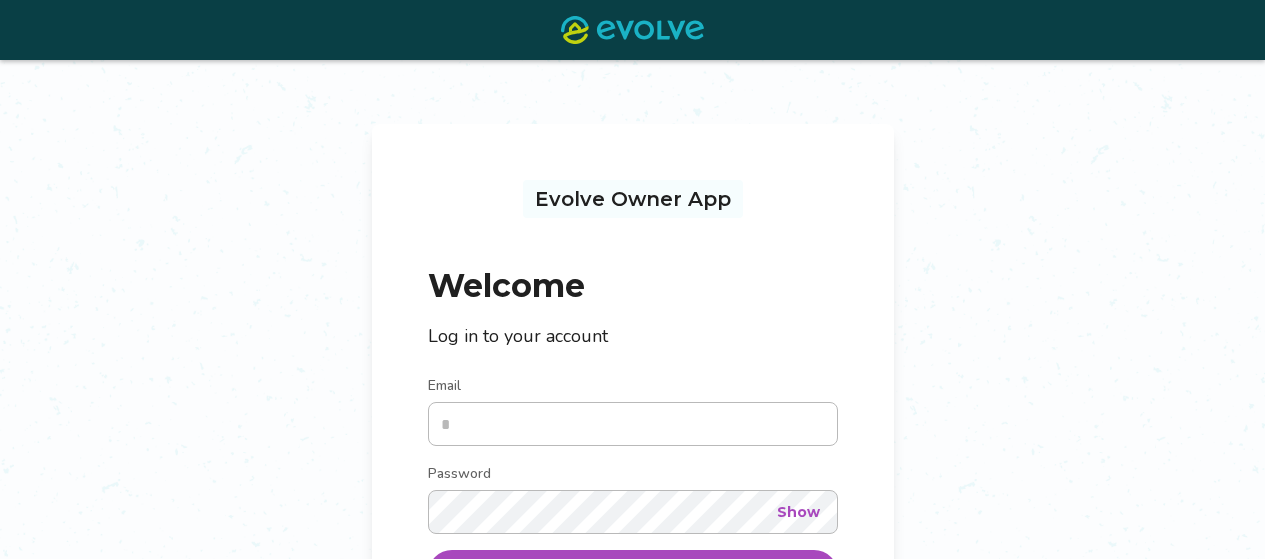 scroll, scrollTop: 263, scrollLeft: 0, axis: vertical 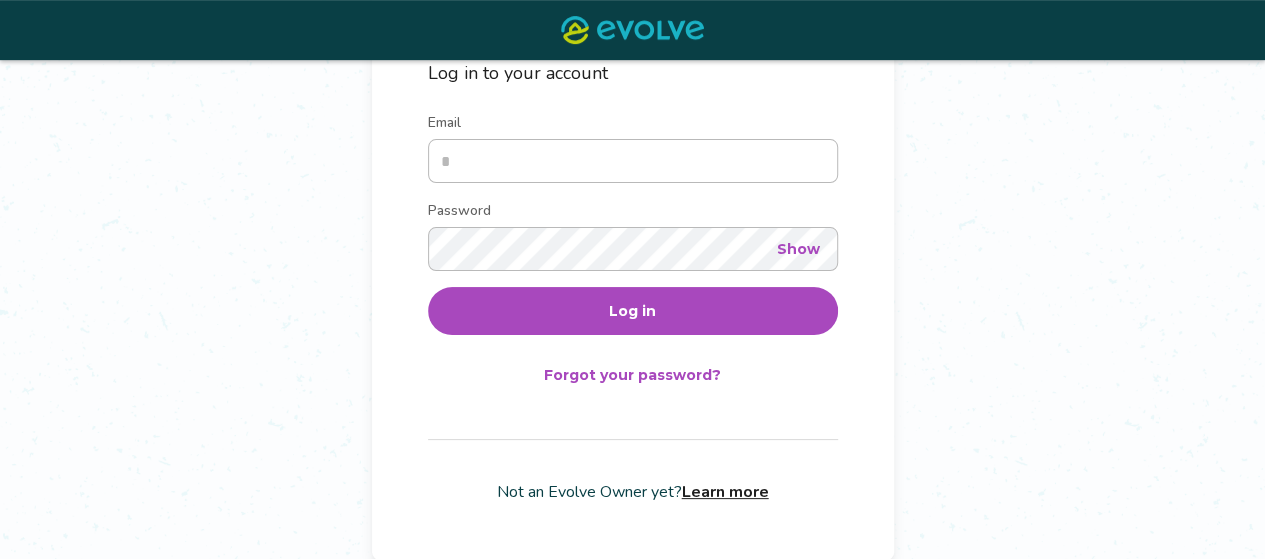 type on "**********" 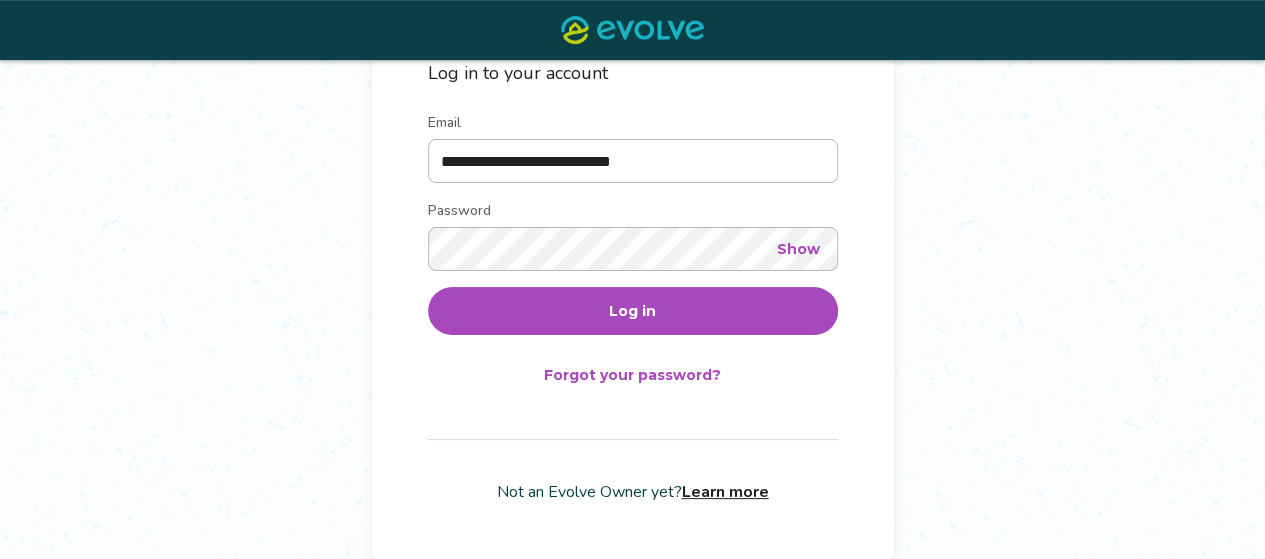 click on "Log in" at bounding box center (633, 311) 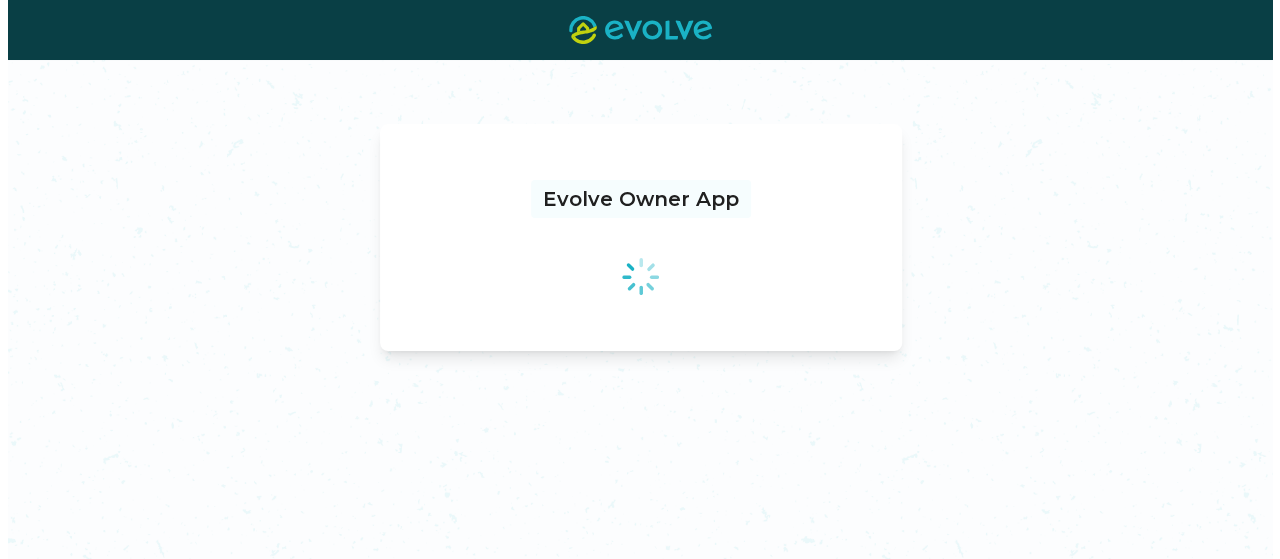 scroll, scrollTop: 0, scrollLeft: 0, axis: both 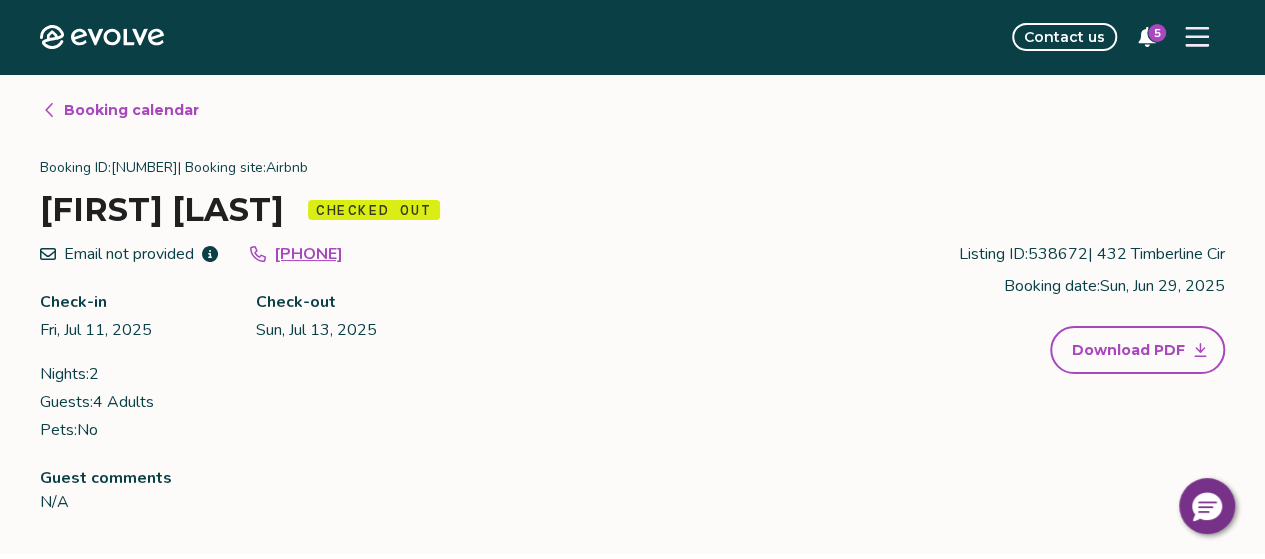 click 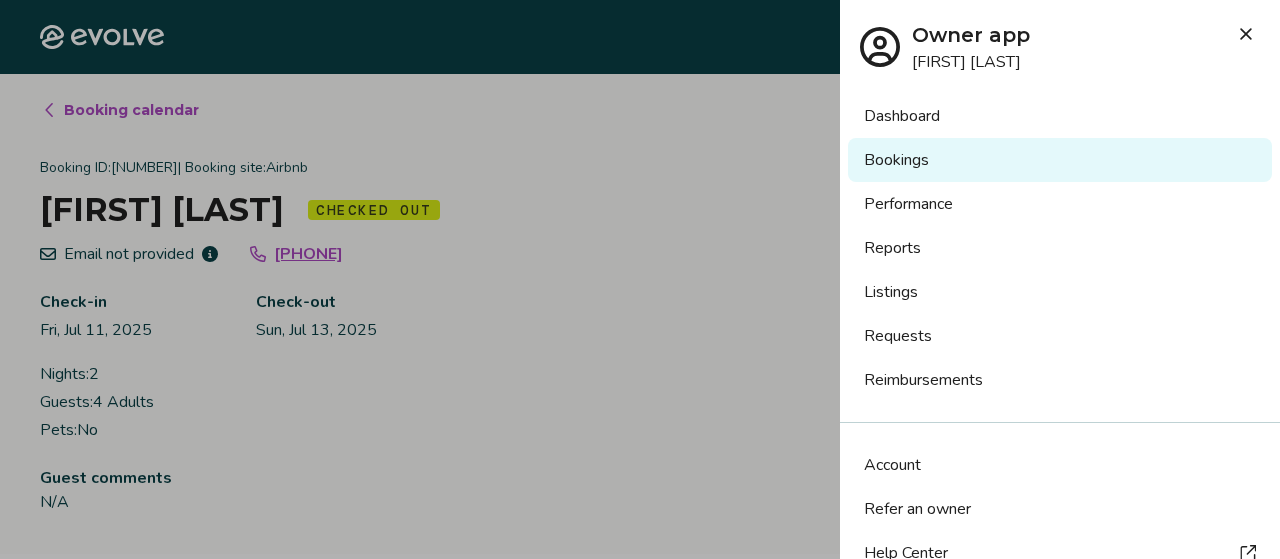 click on "Listings" at bounding box center [1060, 292] 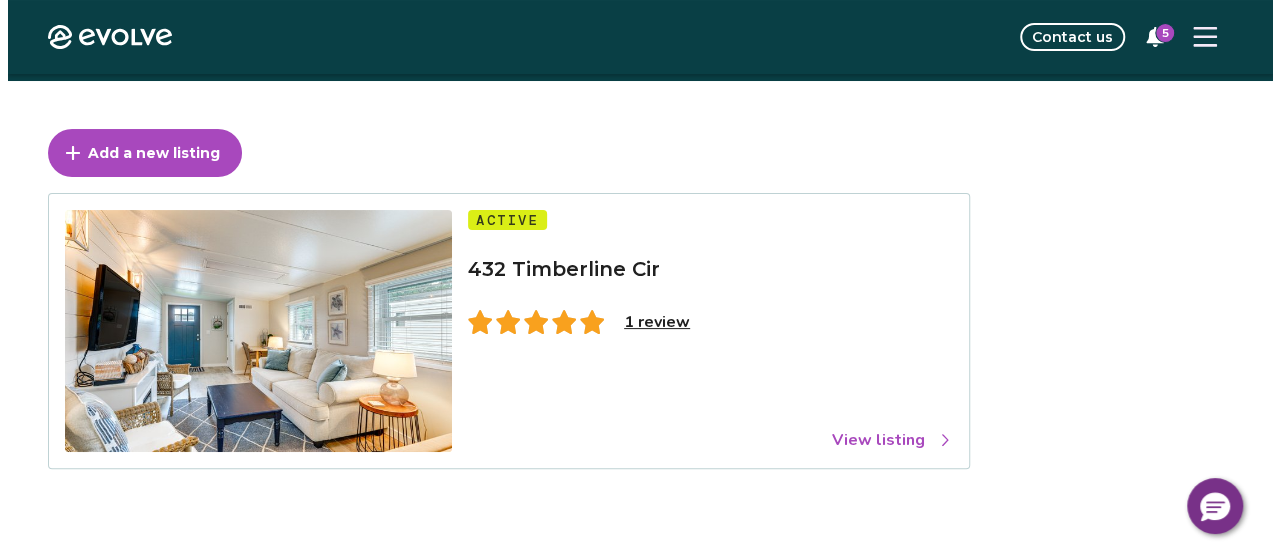 scroll, scrollTop: 100, scrollLeft: 0, axis: vertical 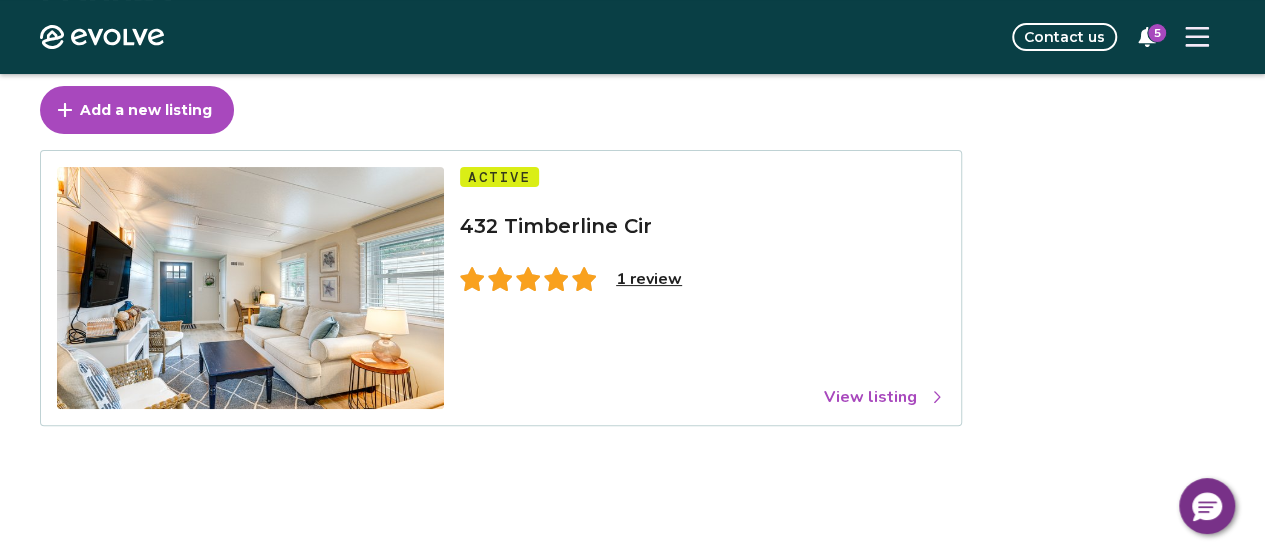 click on "View listing" at bounding box center [884, 397] 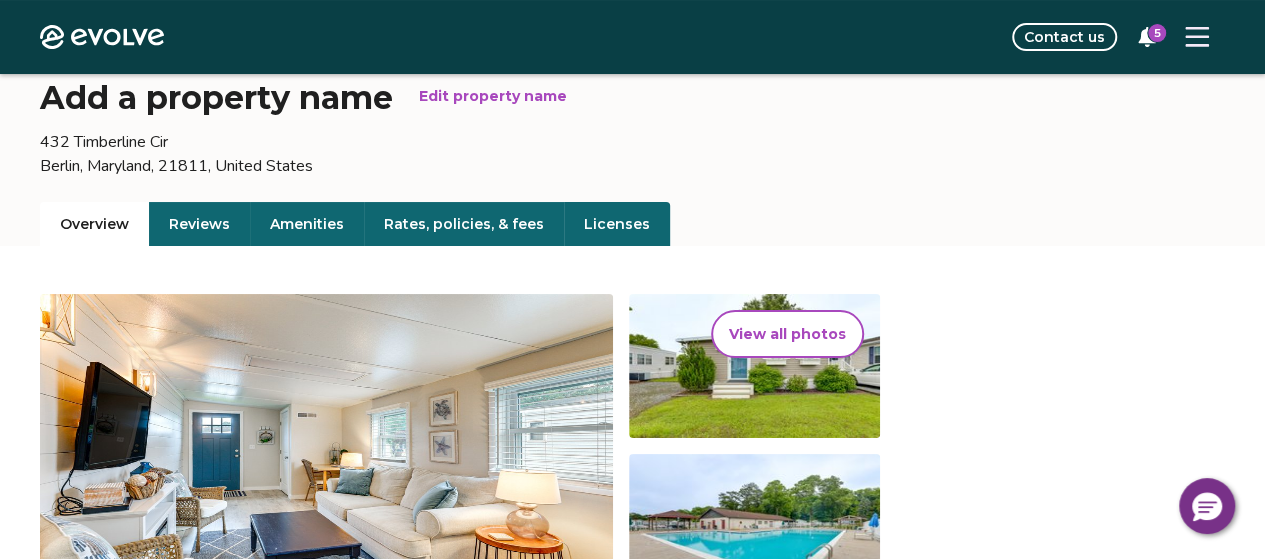 click on "Edit property name" at bounding box center (493, 96) 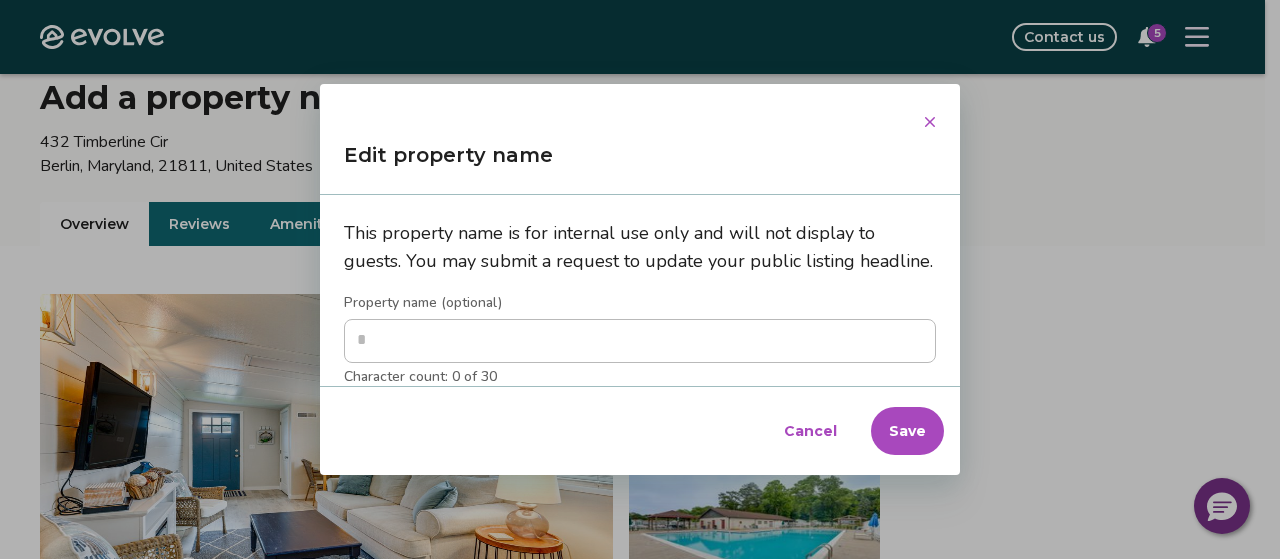 type on "*" 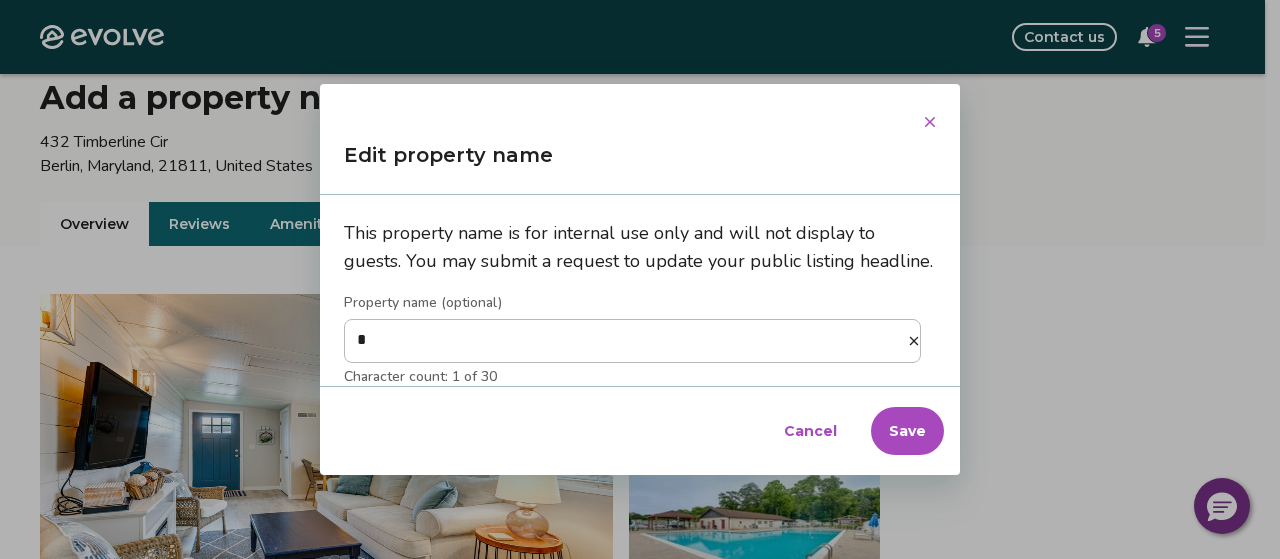 type on "**" 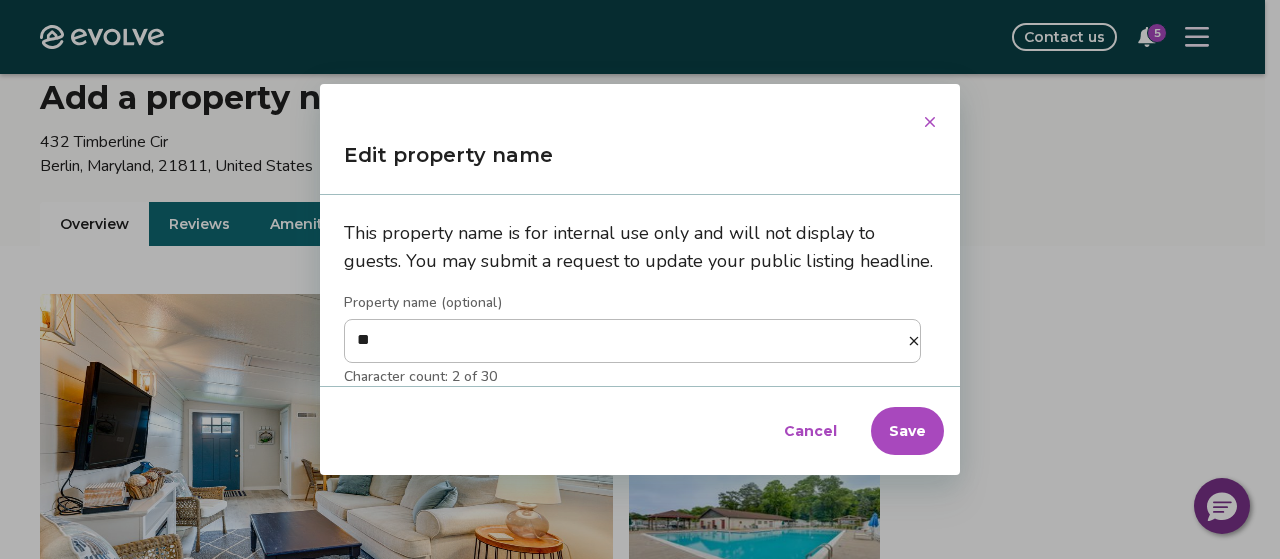 type on "***" 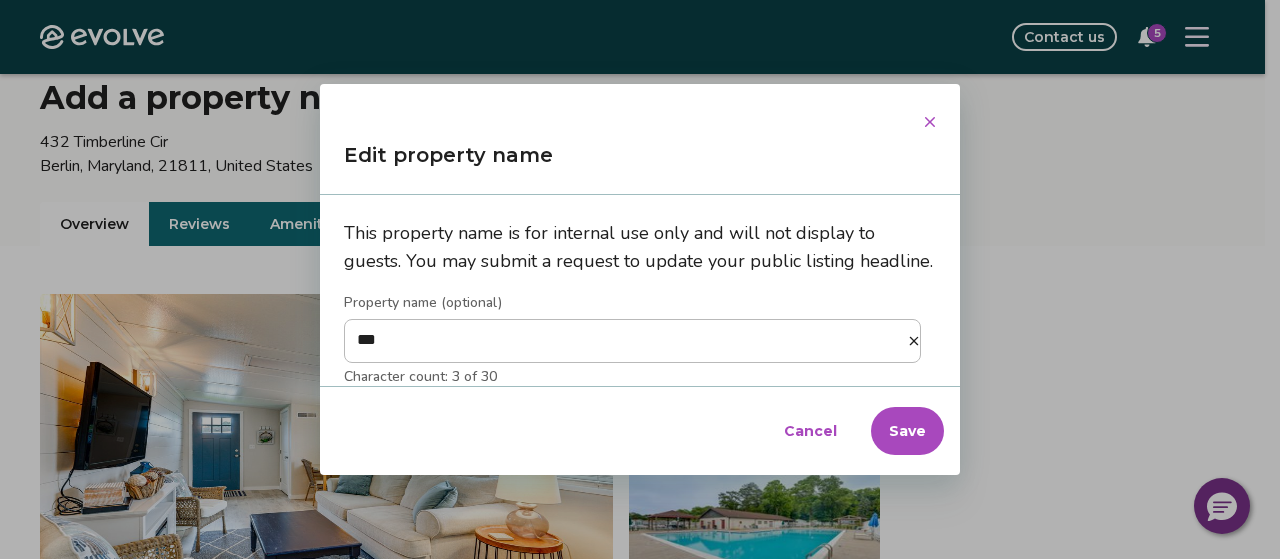 type on "***" 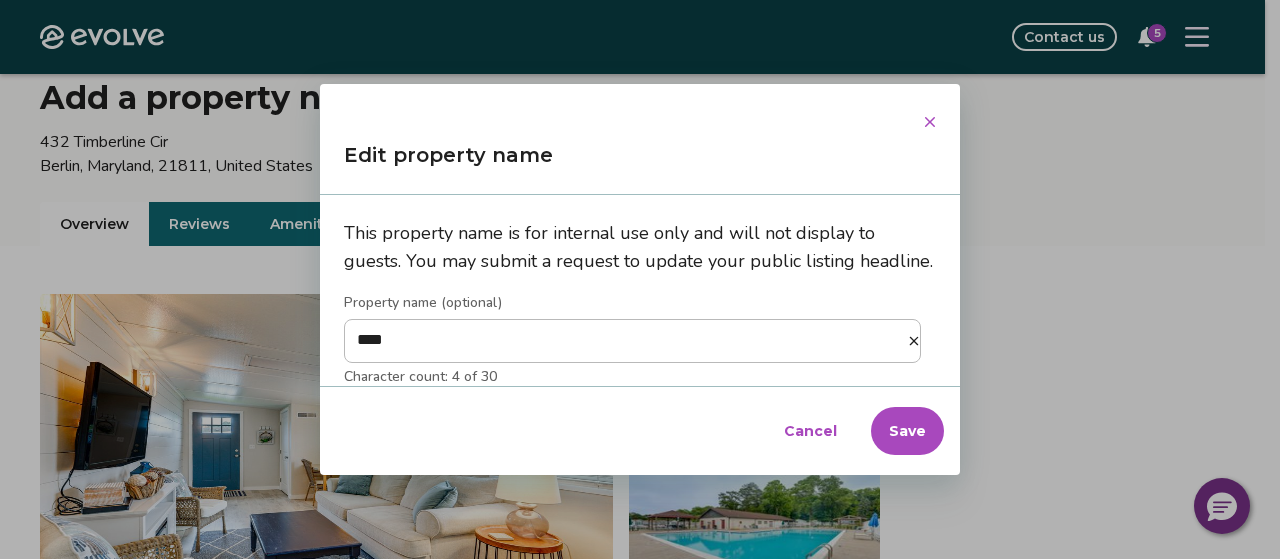 type on "*****" 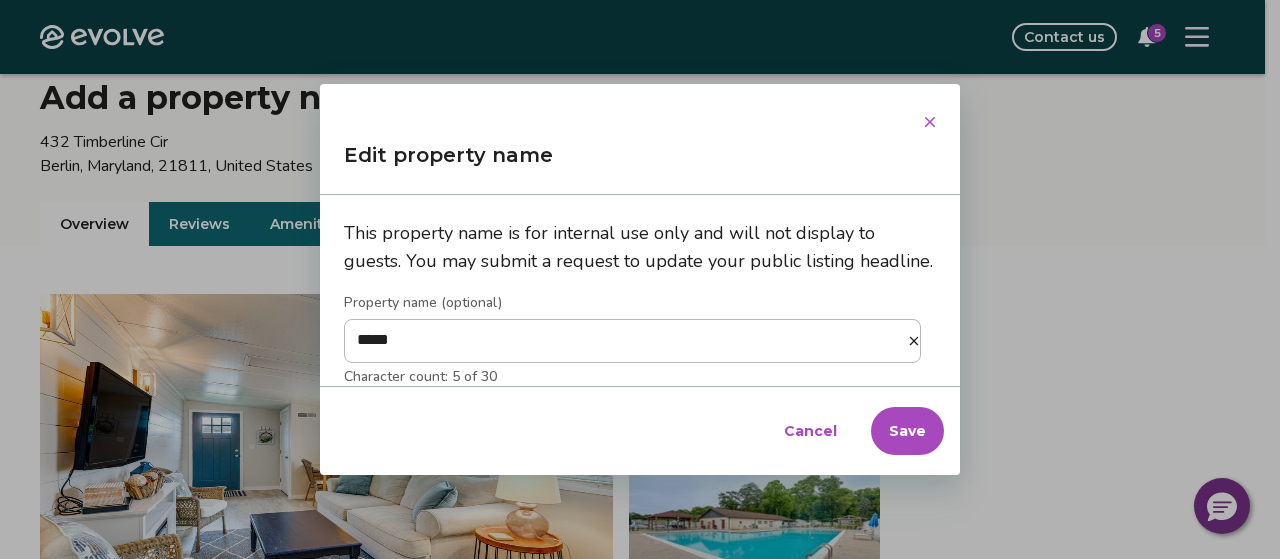 type on "******" 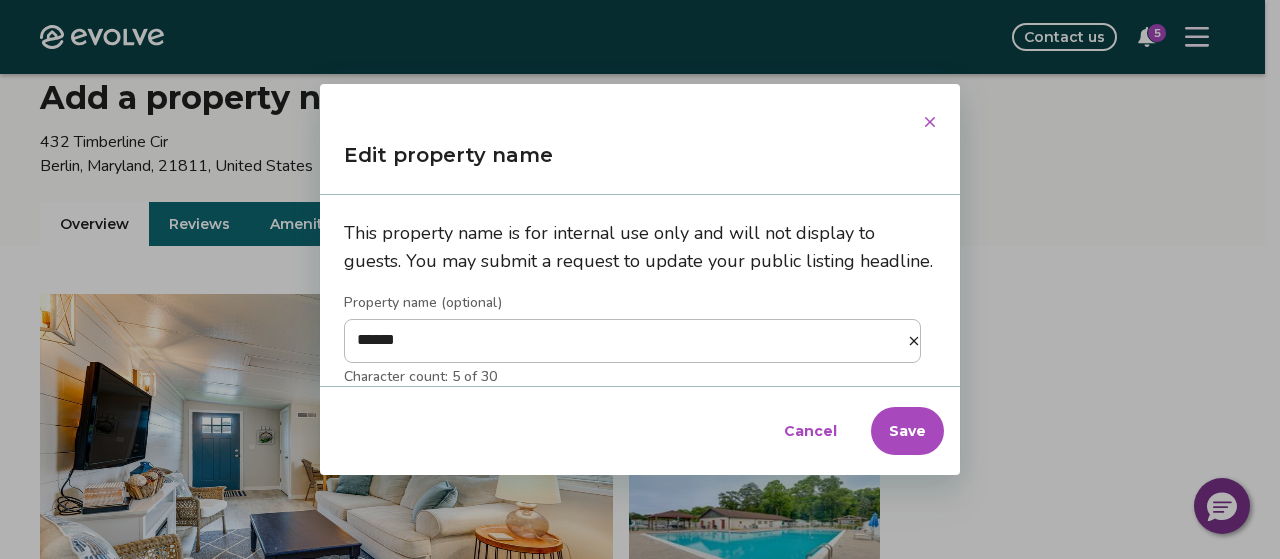 type on "*******" 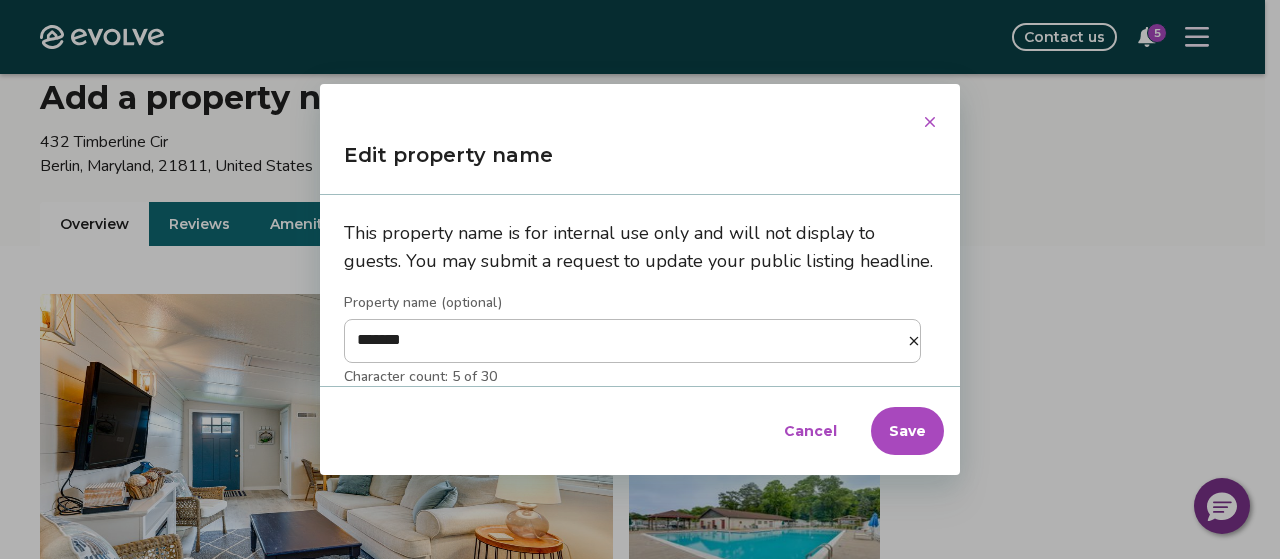 type on "*" 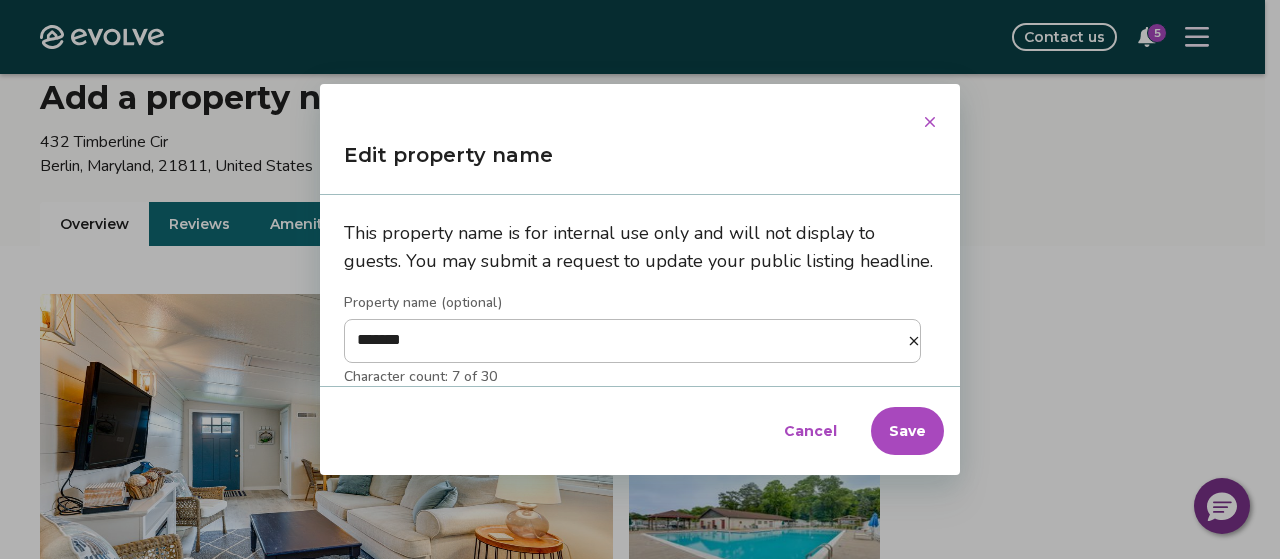 type on "********" 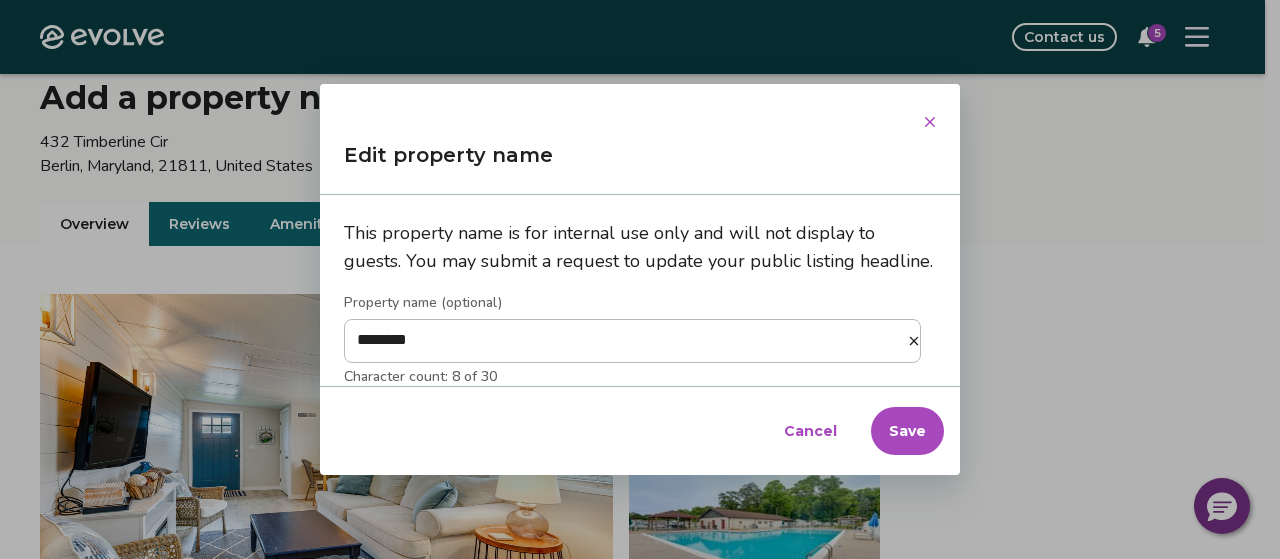 type on "*********" 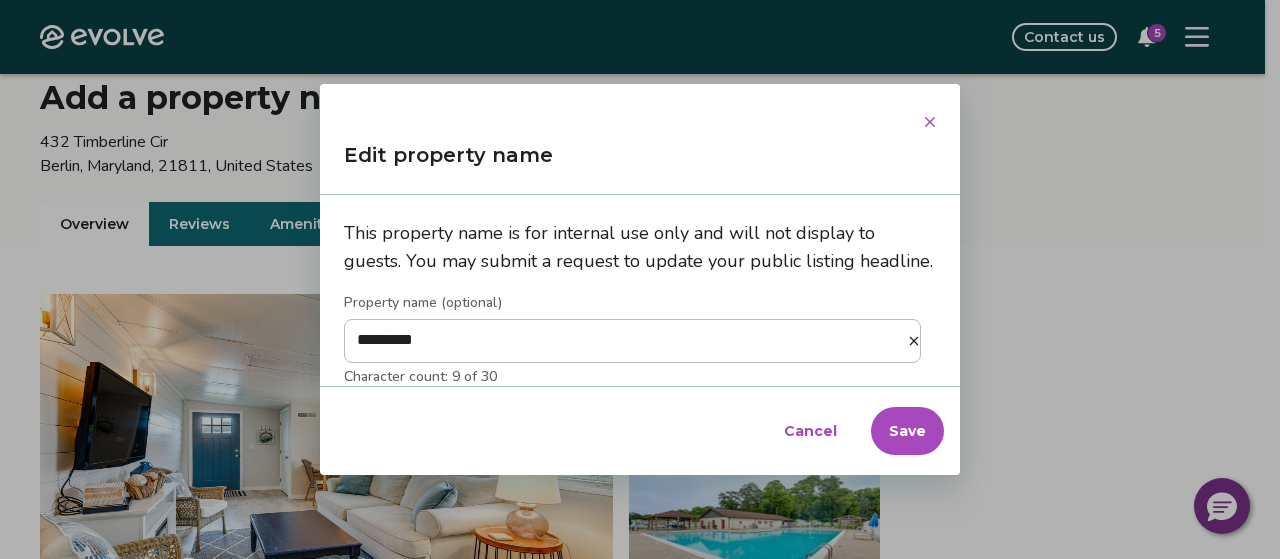 type on "**********" 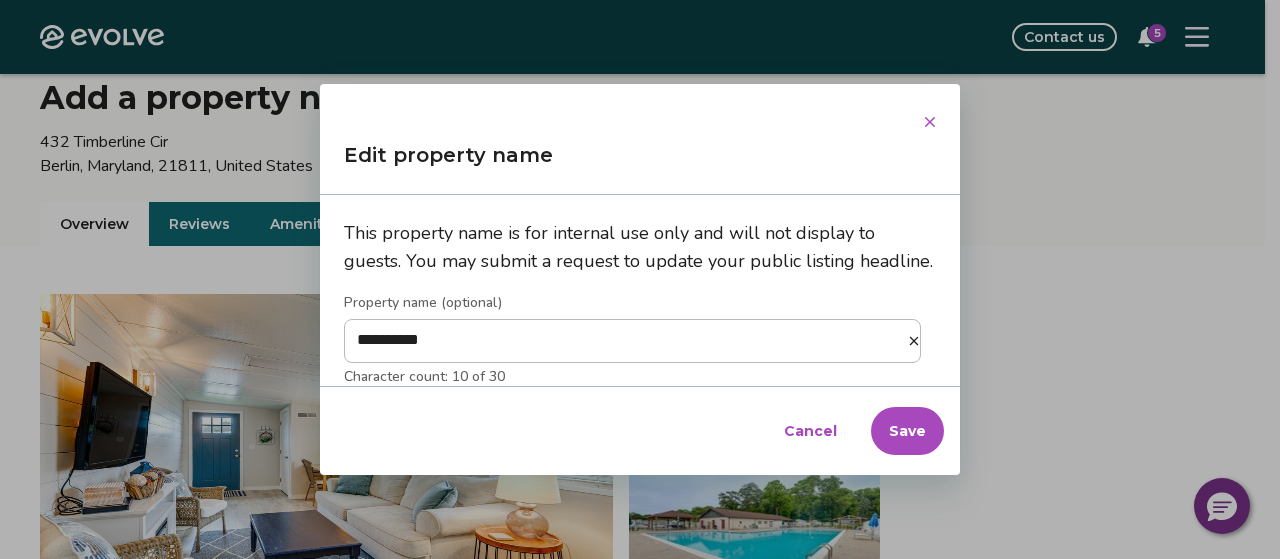 type on "**********" 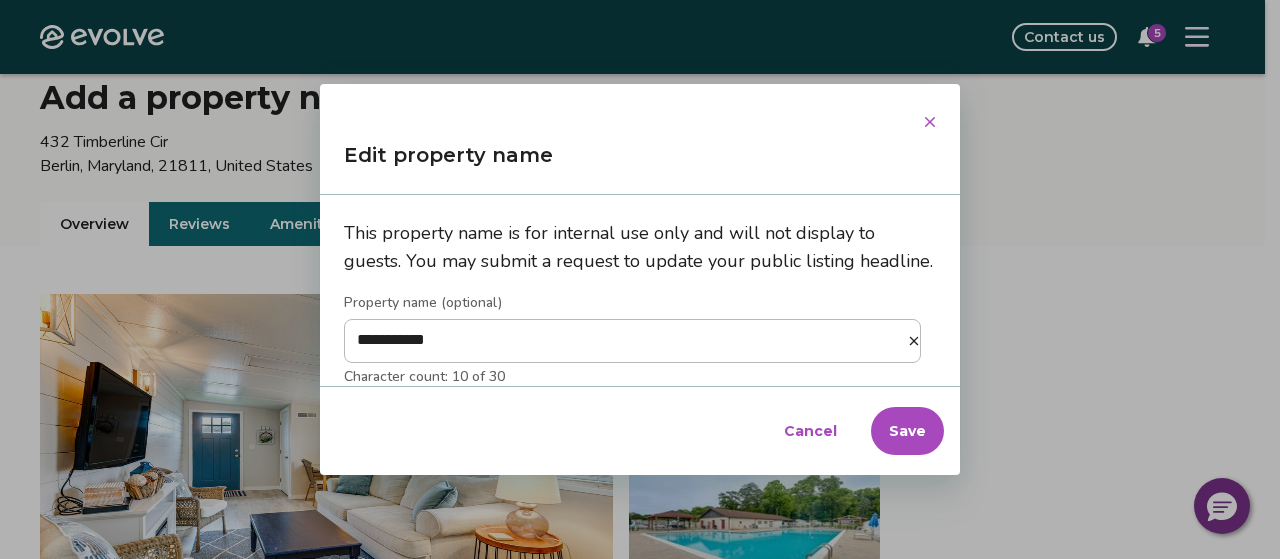 type on "**********" 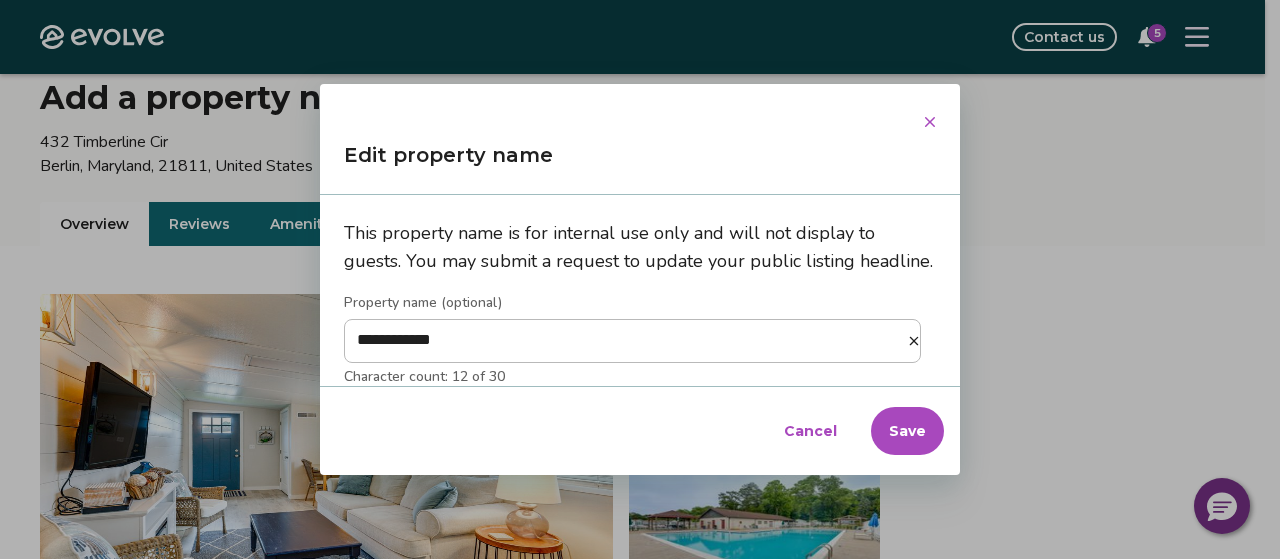 type on "**********" 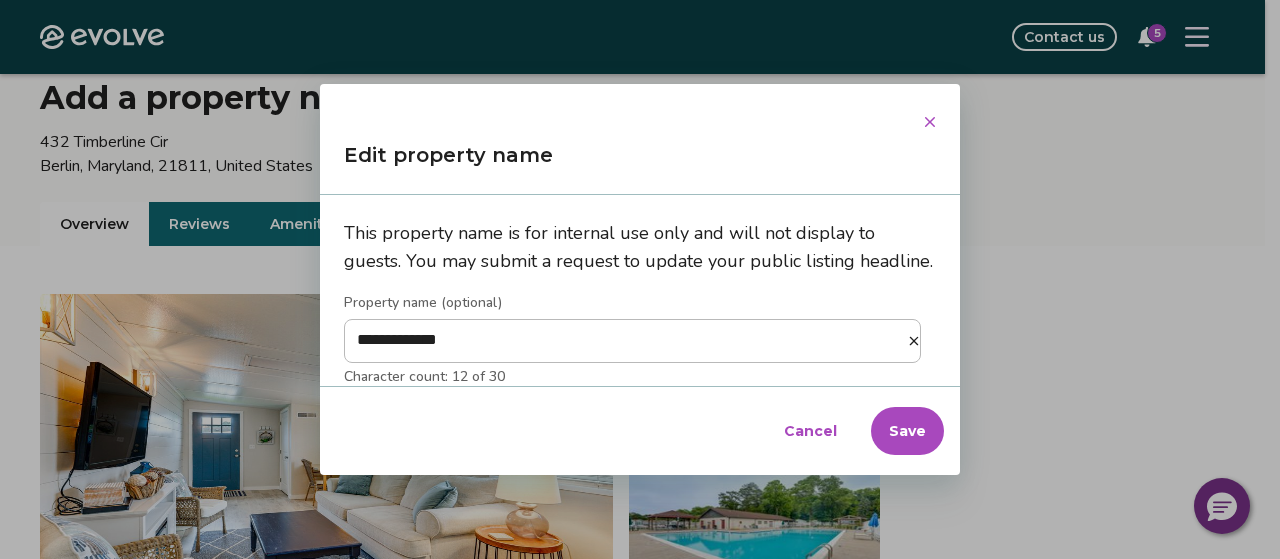 type on "**********" 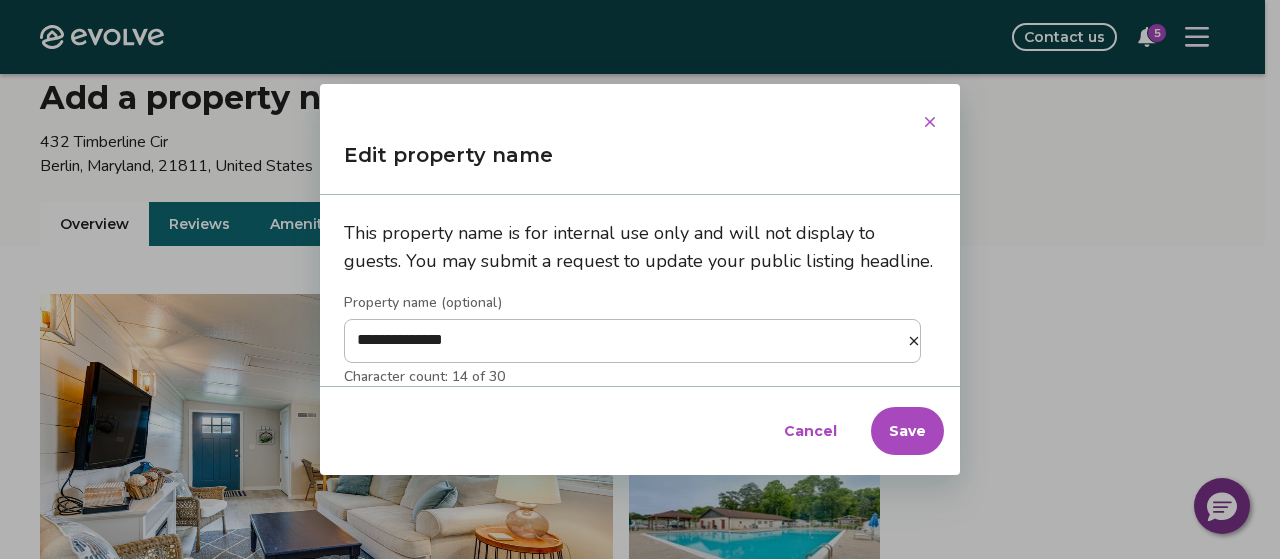 type on "**********" 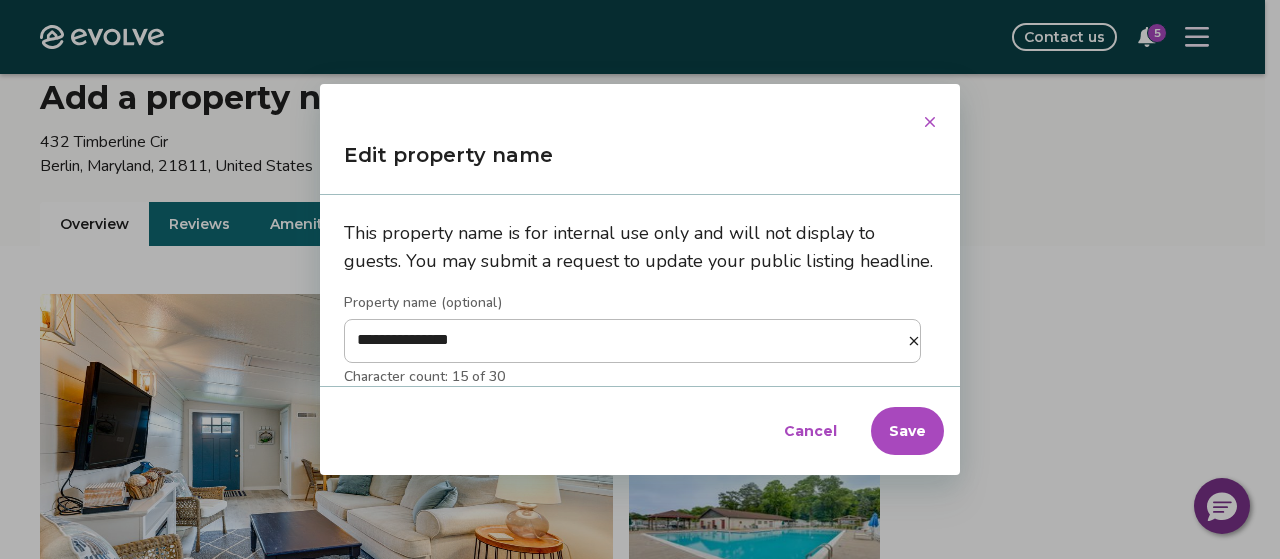 type on "**********" 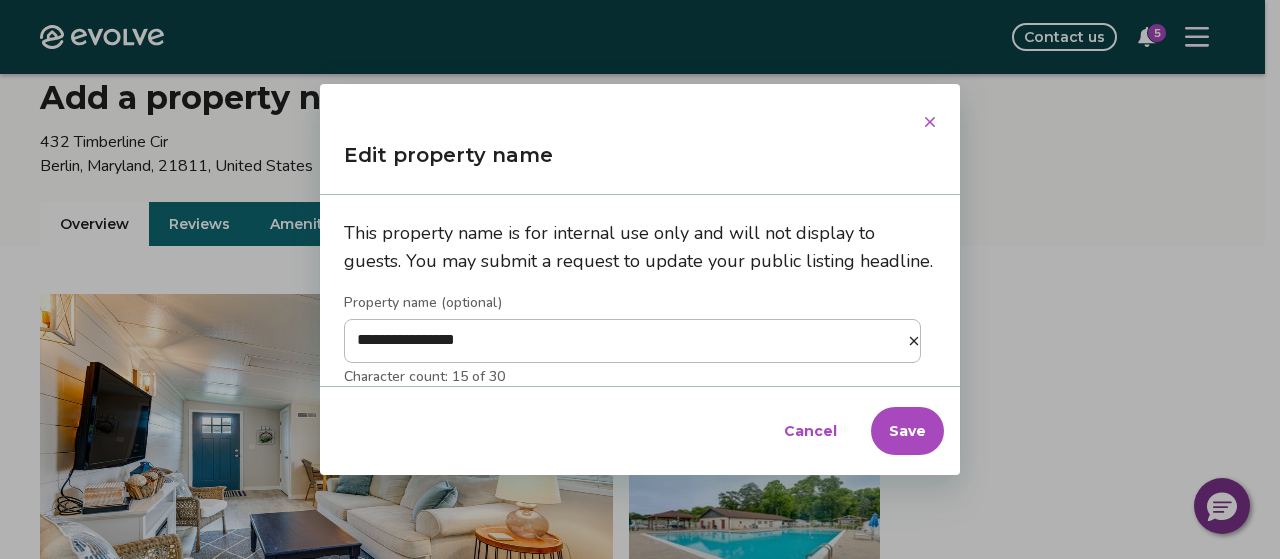 type on "**********" 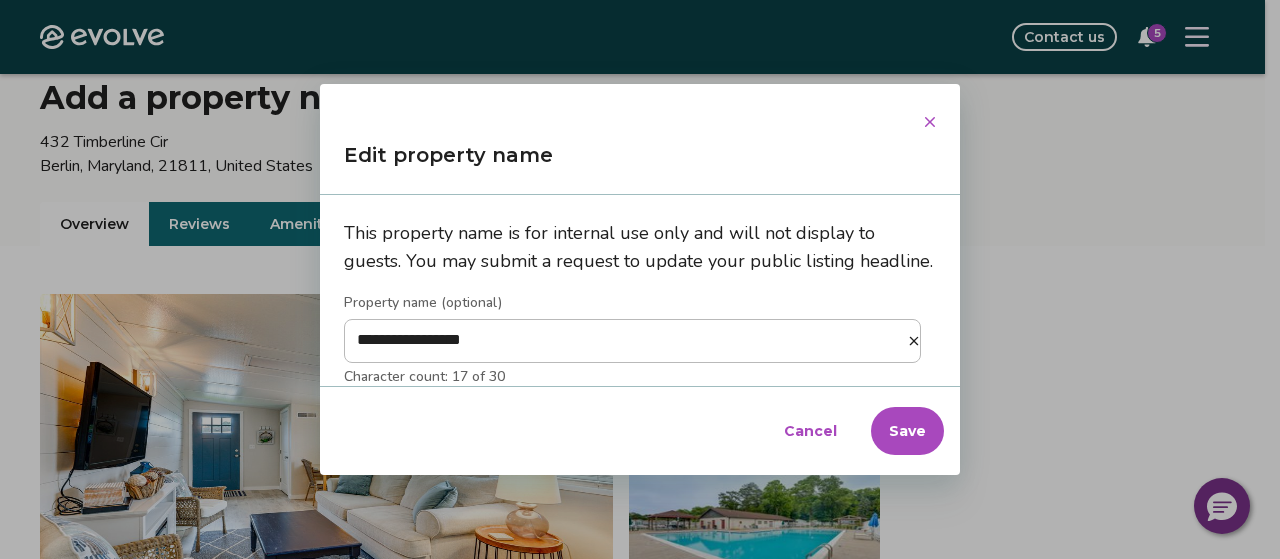 type on "**********" 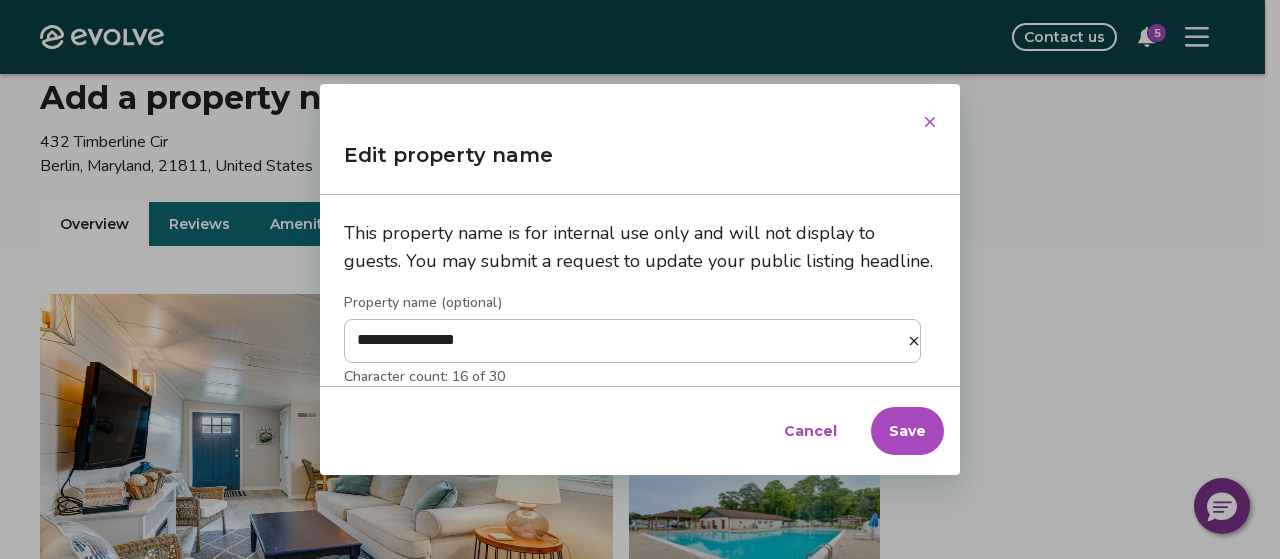 type on "**********" 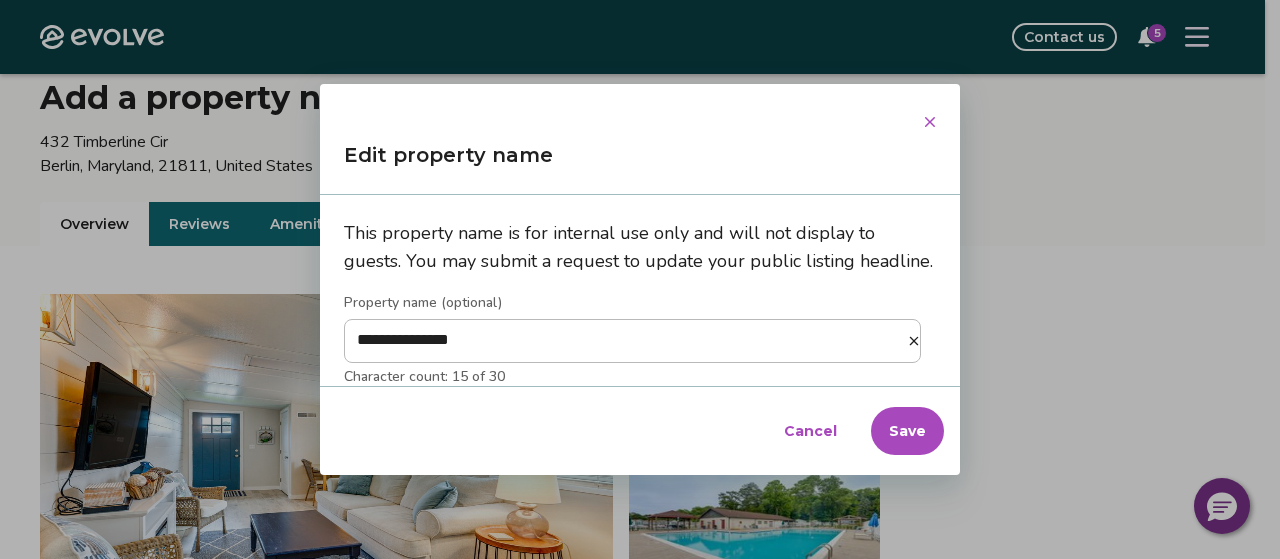 type on "**********" 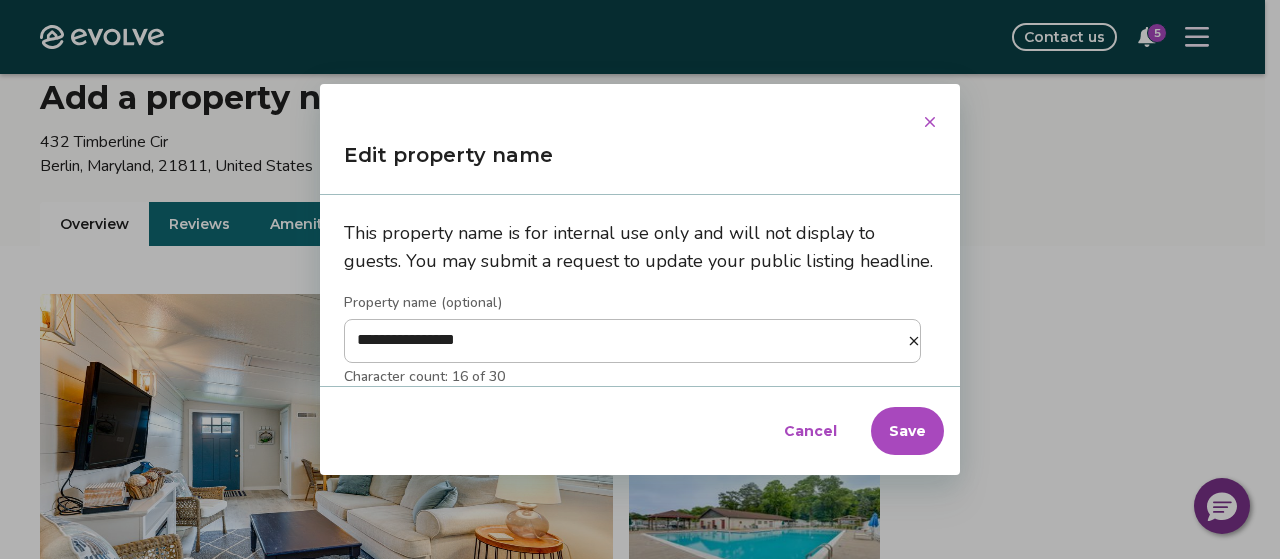 type on "**********" 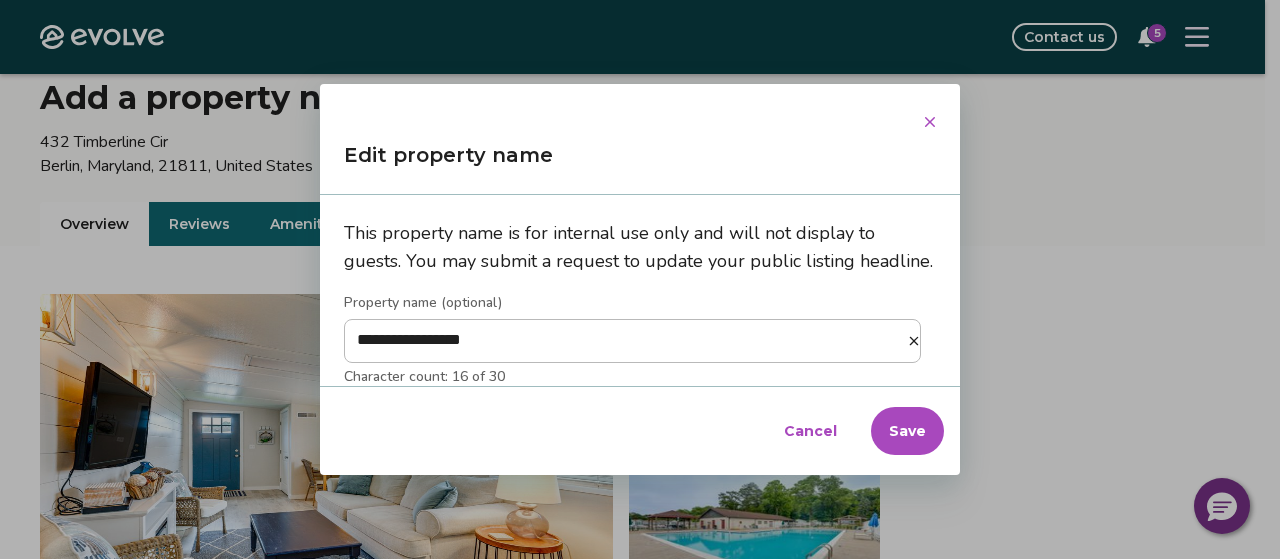 type on "**********" 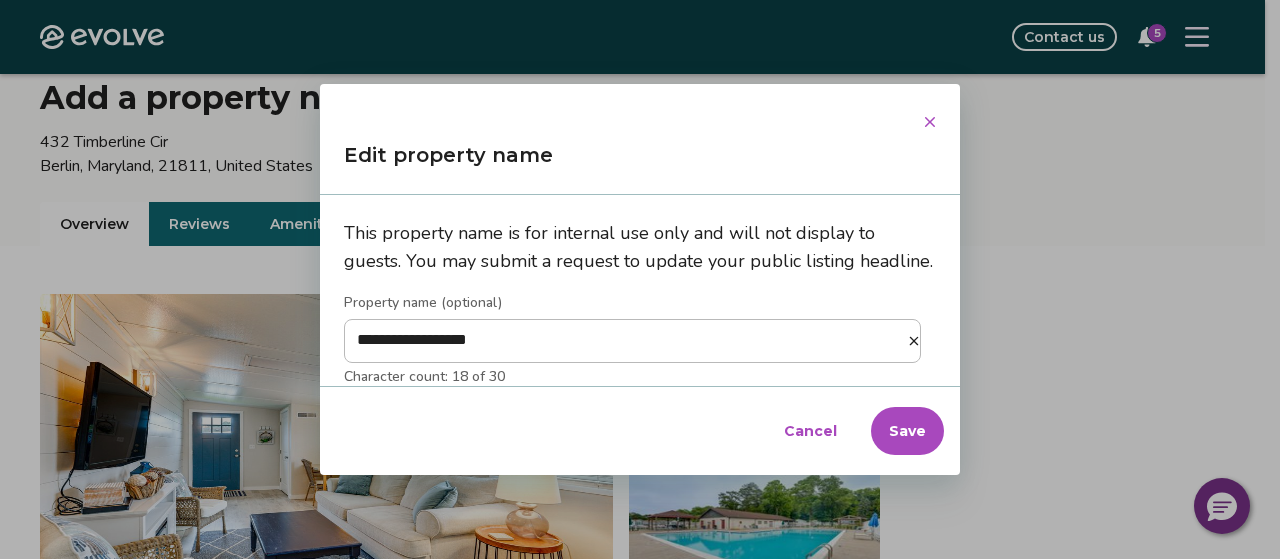 type on "**********" 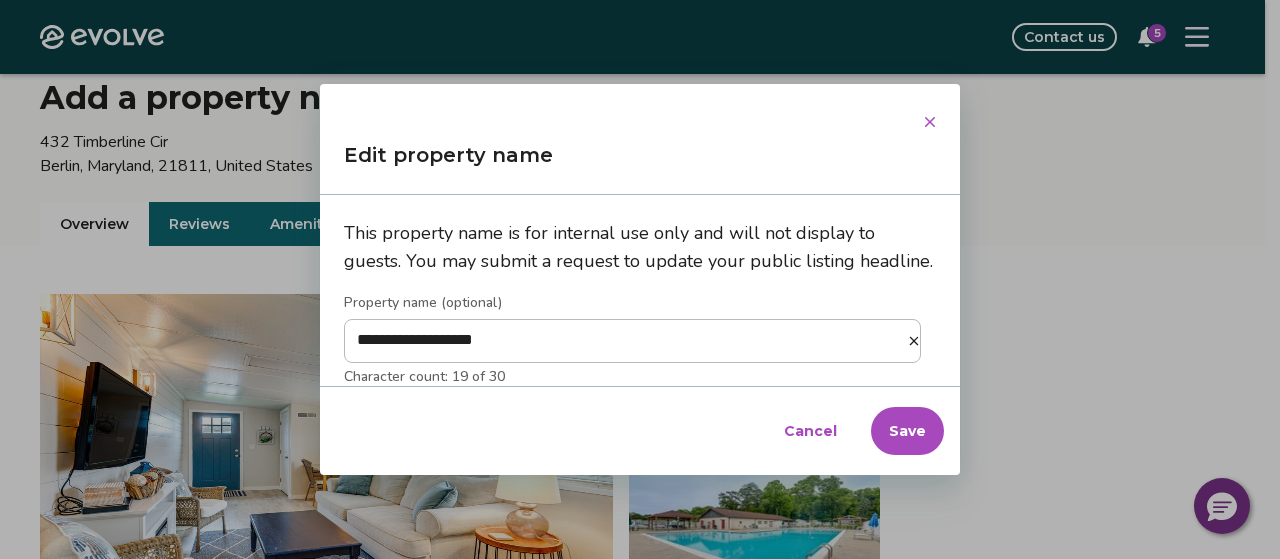 type on "**********" 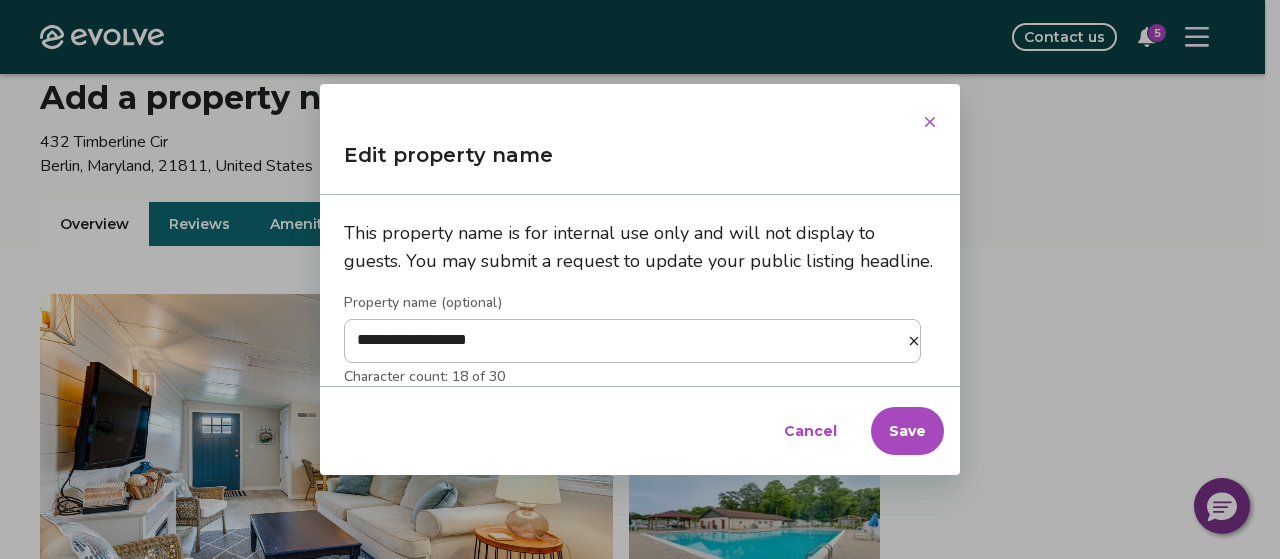 type on "**********" 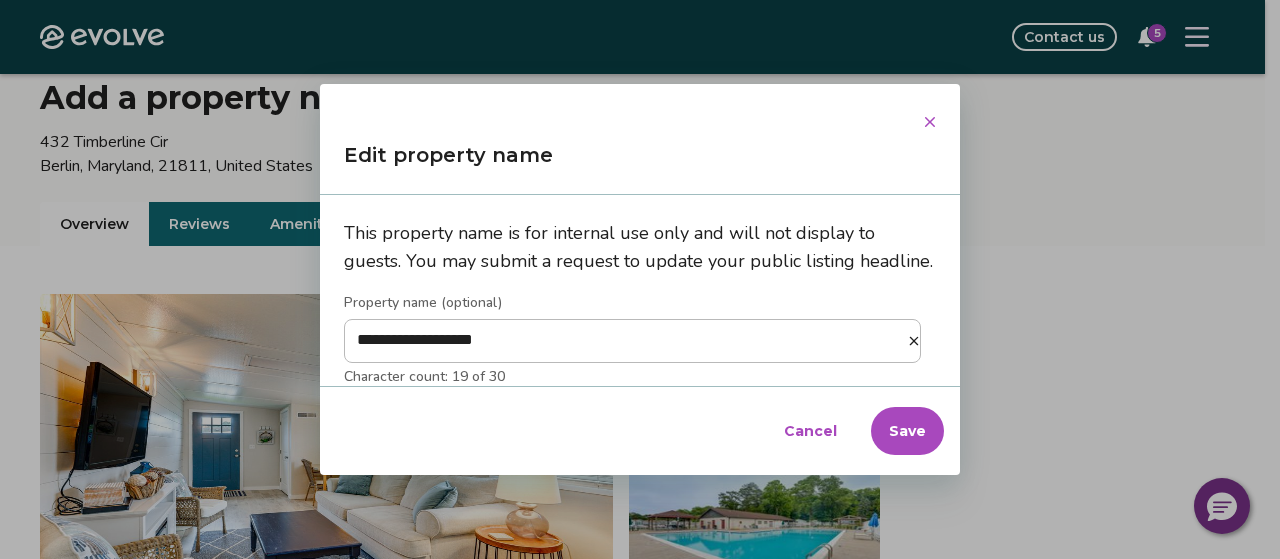 type on "**********" 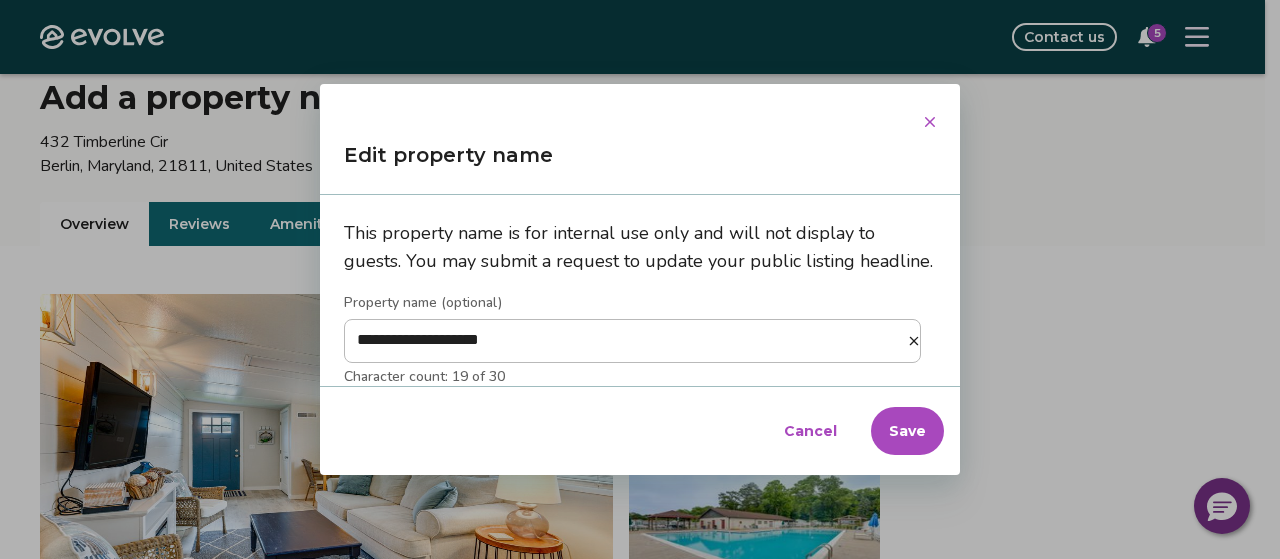 type on "*" 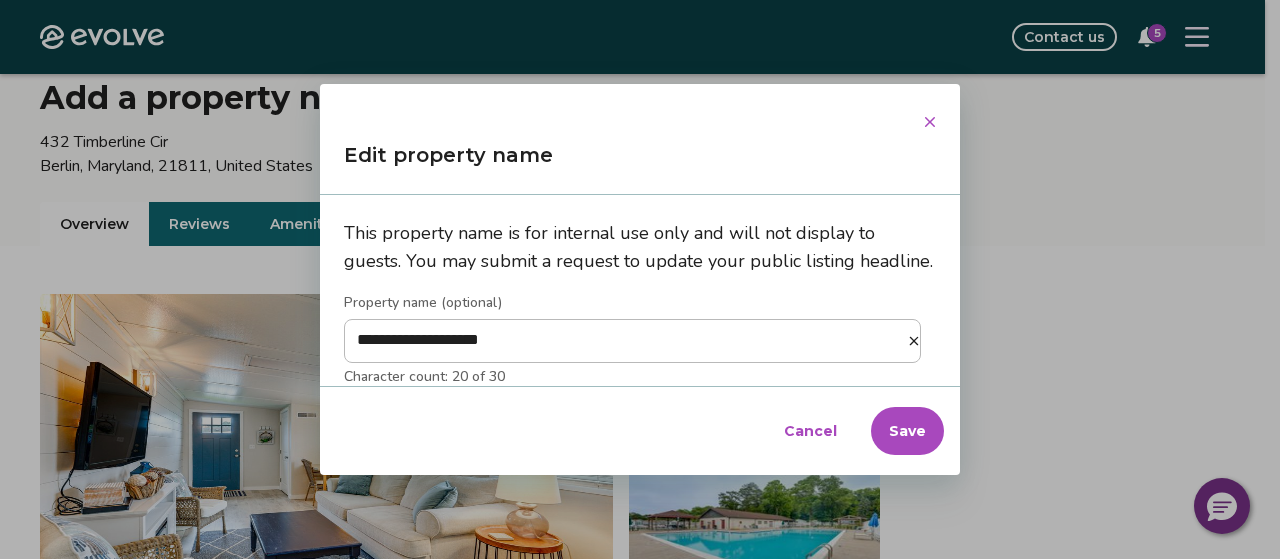 type on "**********" 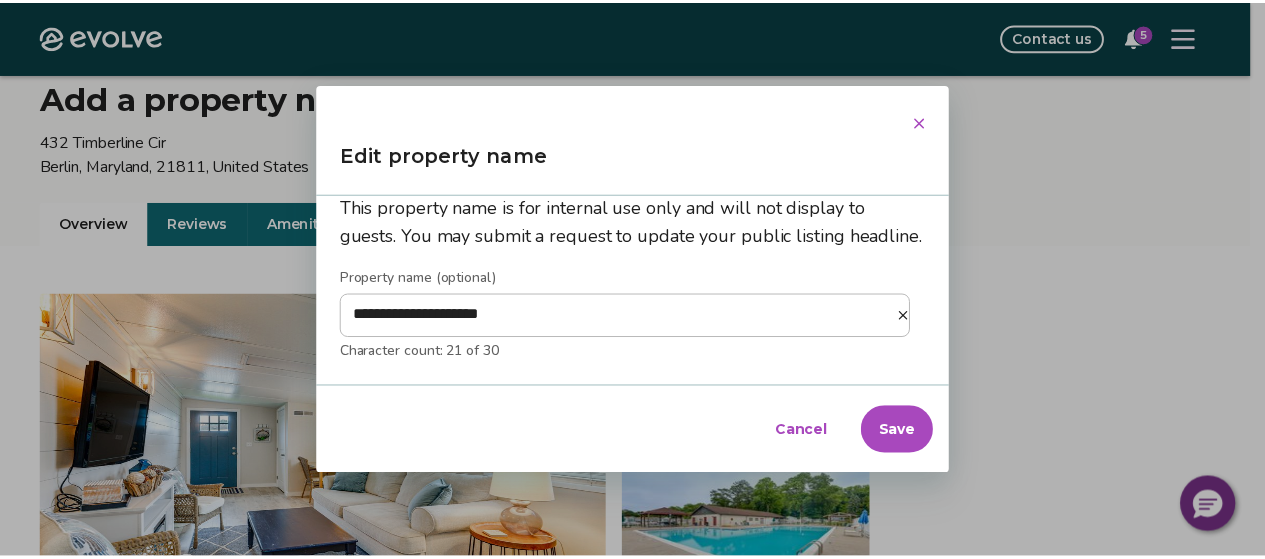 scroll, scrollTop: 52, scrollLeft: 0, axis: vertical 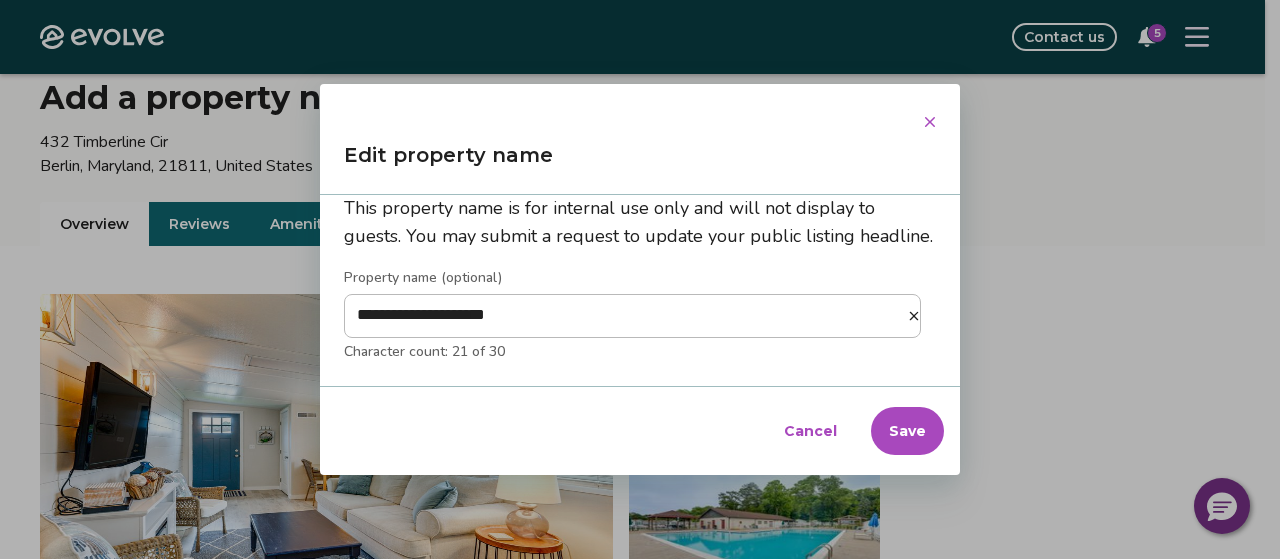 type on "**********" 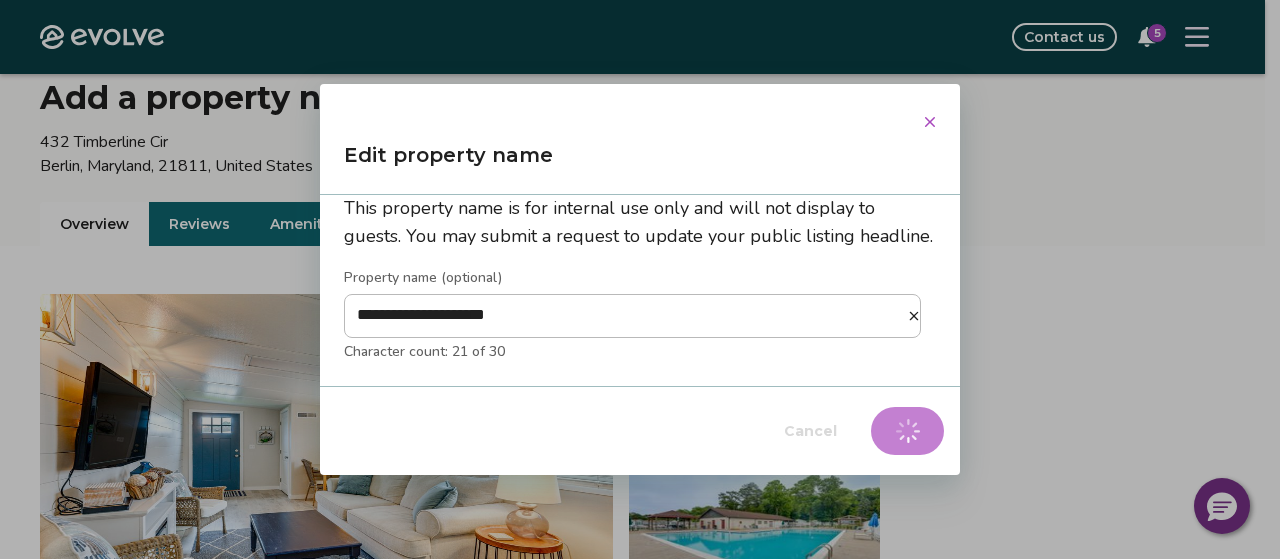 type on "*" 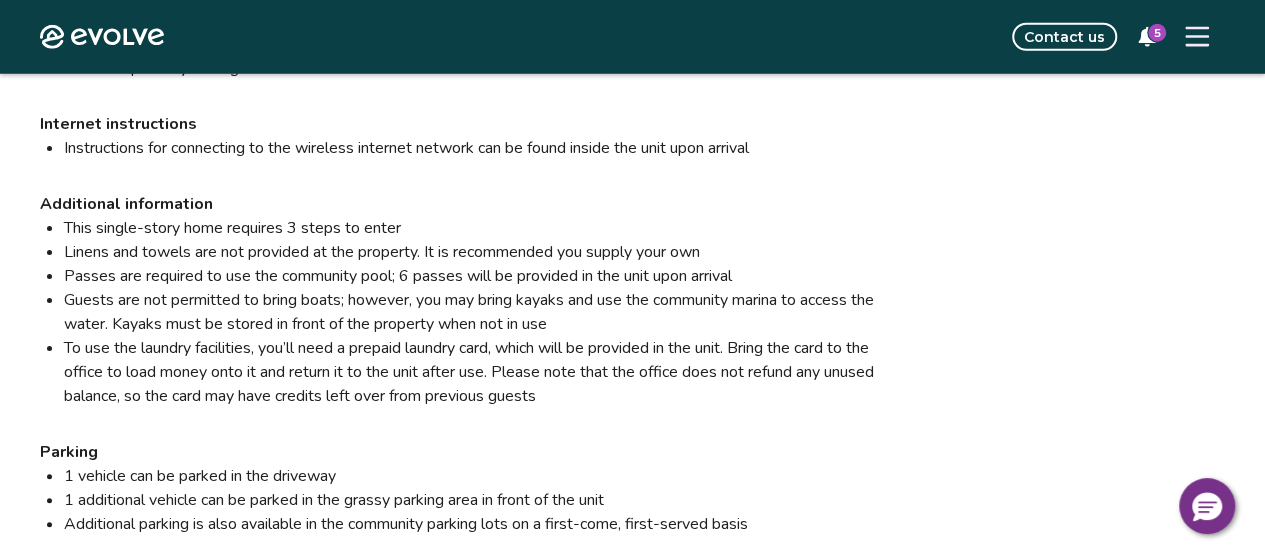scroll, scrollTop: 2974, scrollLeft: 0, axis: vertical 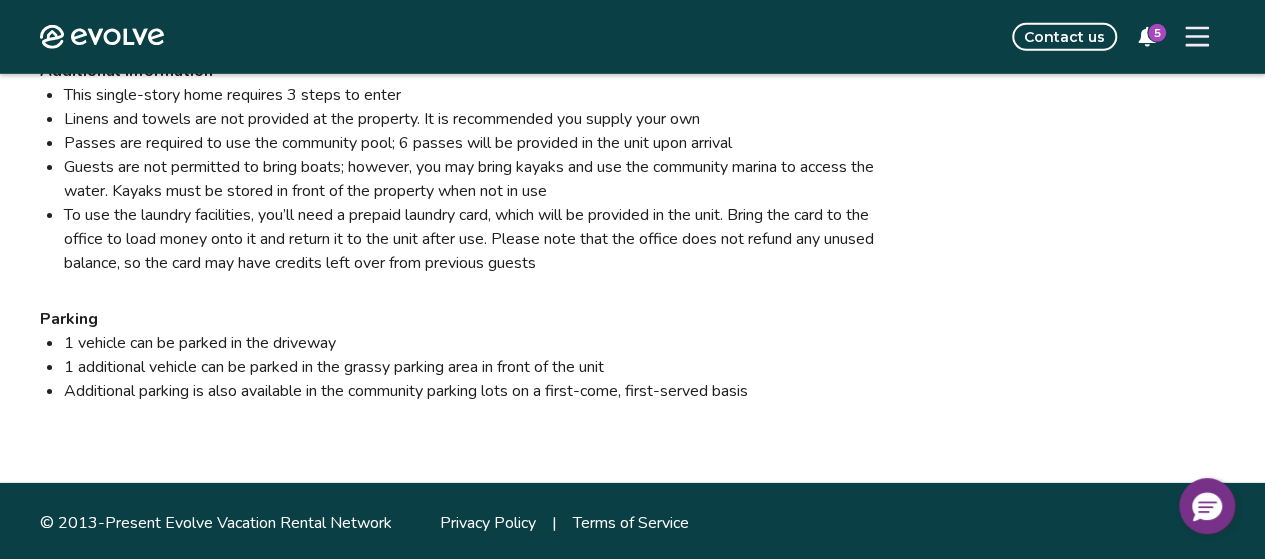 click on "Contact us" at bounding box center [1064, 37] 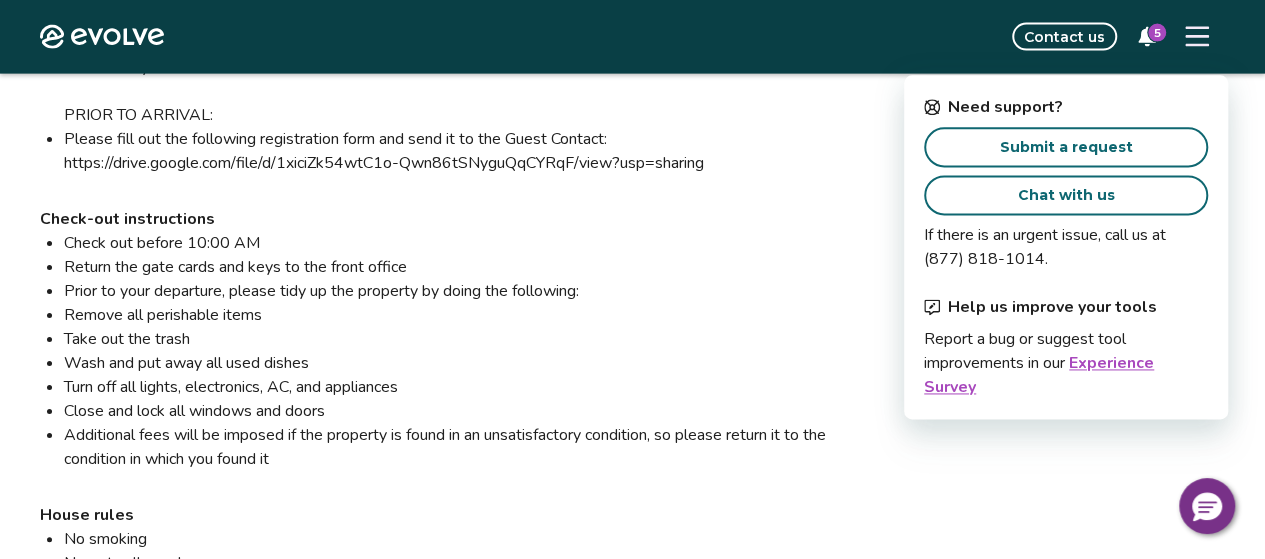 scroll, scrollTop: 2074, scrollLeft: 0, axis: vertical 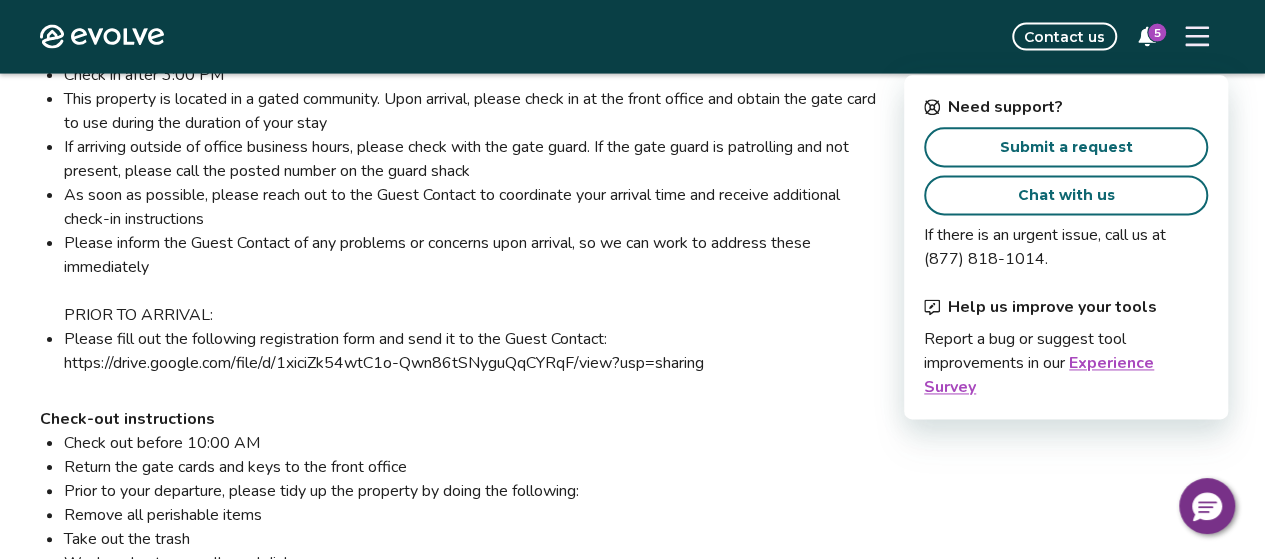 click on "Chat with us" at bounding box center (1066, 195) 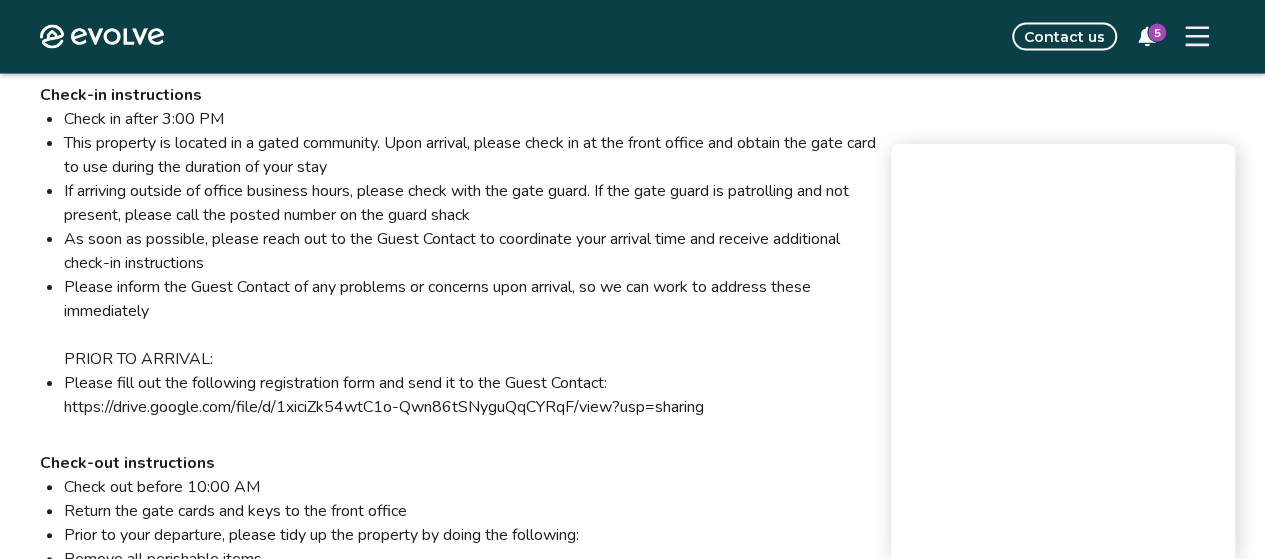 scroll, scrollTop: 2000, scrollLeft: 0, axis: vertical 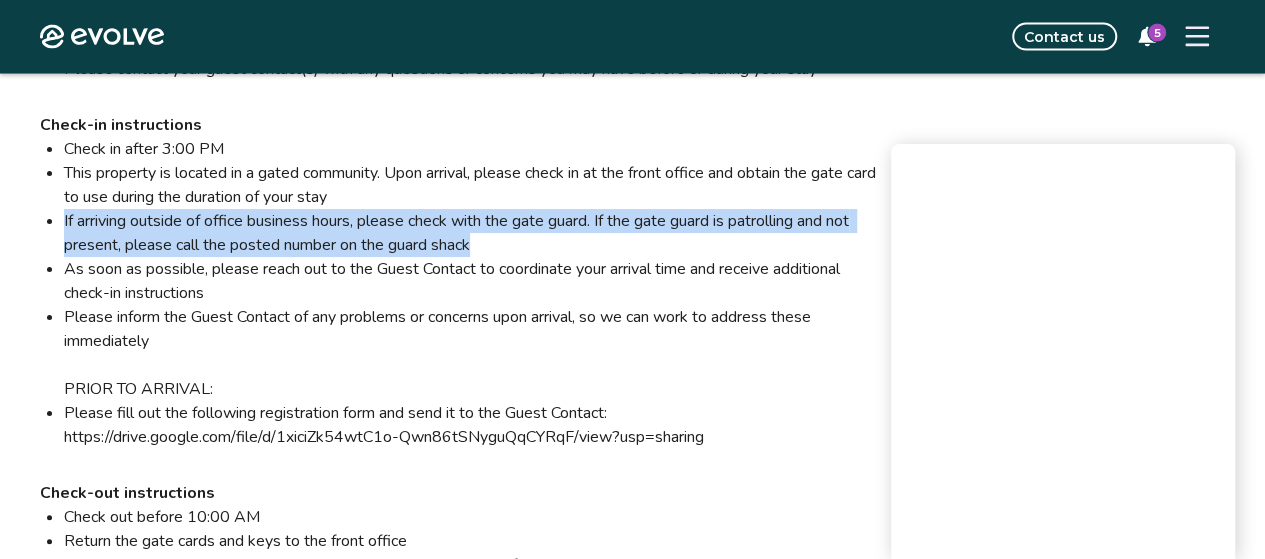 drag, startPoint x: 507, startPoint y: 243, endPoint x: 60, endPoint y: 222, distance: 447.493 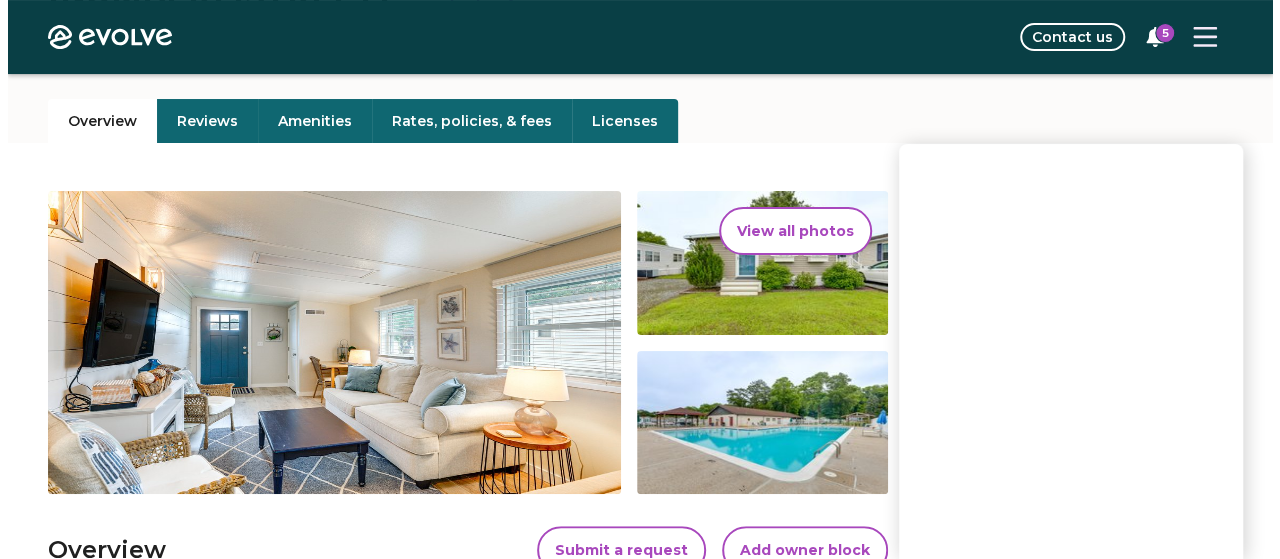 scroll, scrollTop: 0, scrollLeft: 0, axis: both 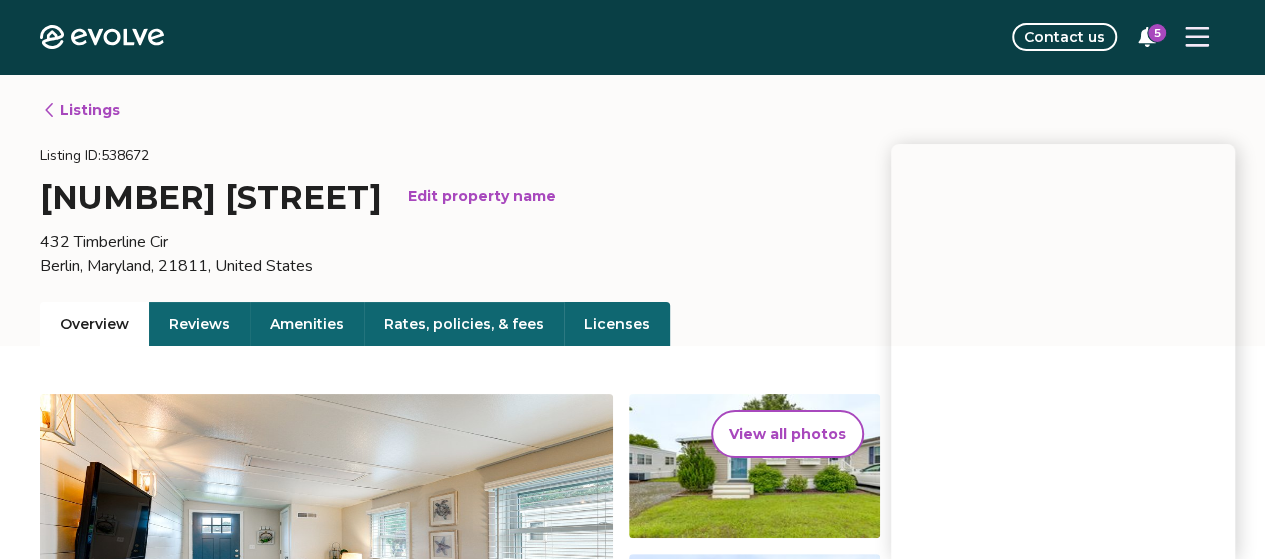 click 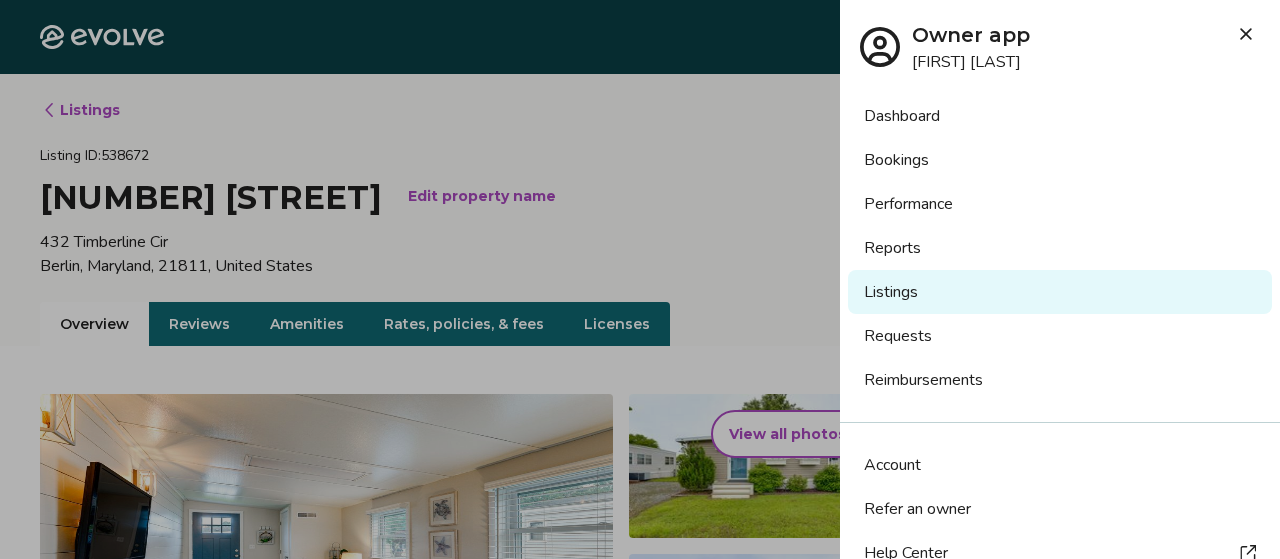 click on "Dashboard" at bounding box center [1060, 116] 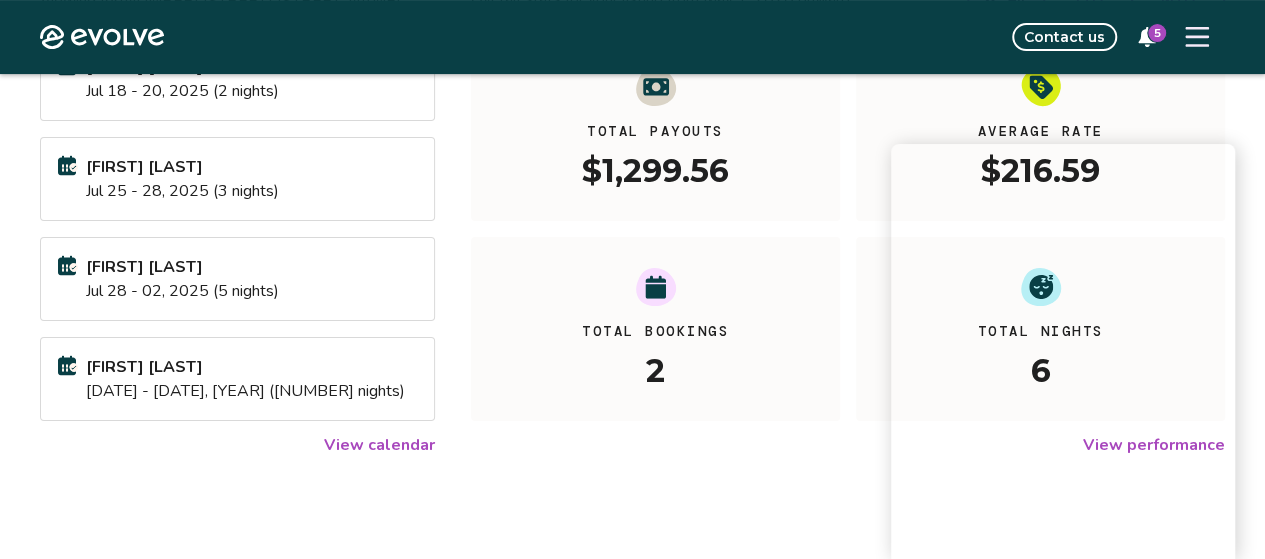 scroll, scrollTop: 300, scrollLeft: 0, axis: vertical 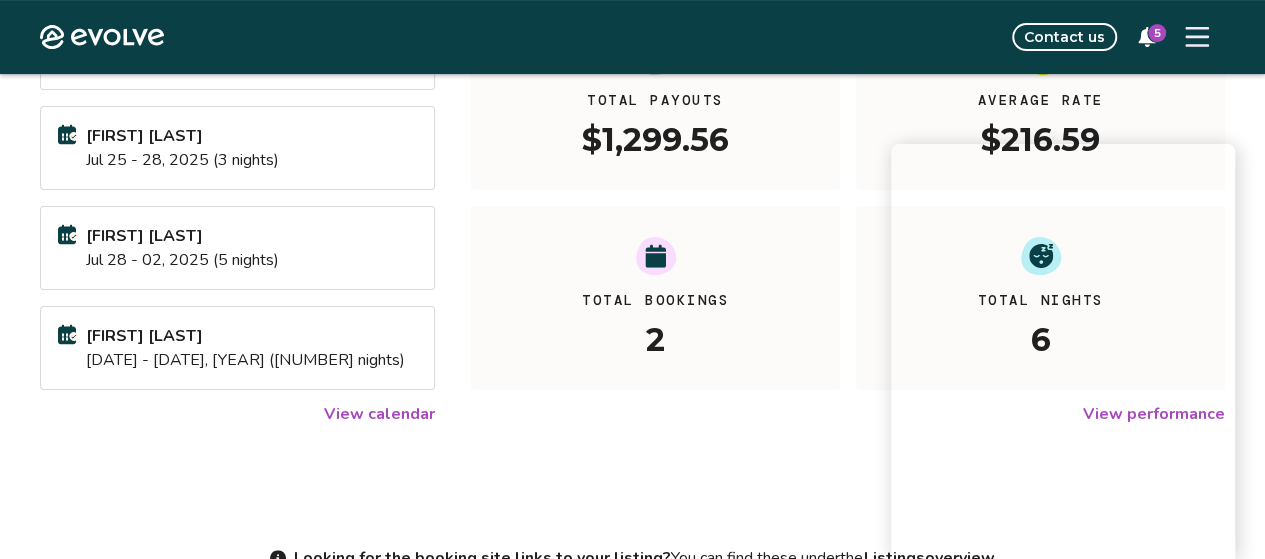 click on "View calendar" at bounding box center (379, 414) 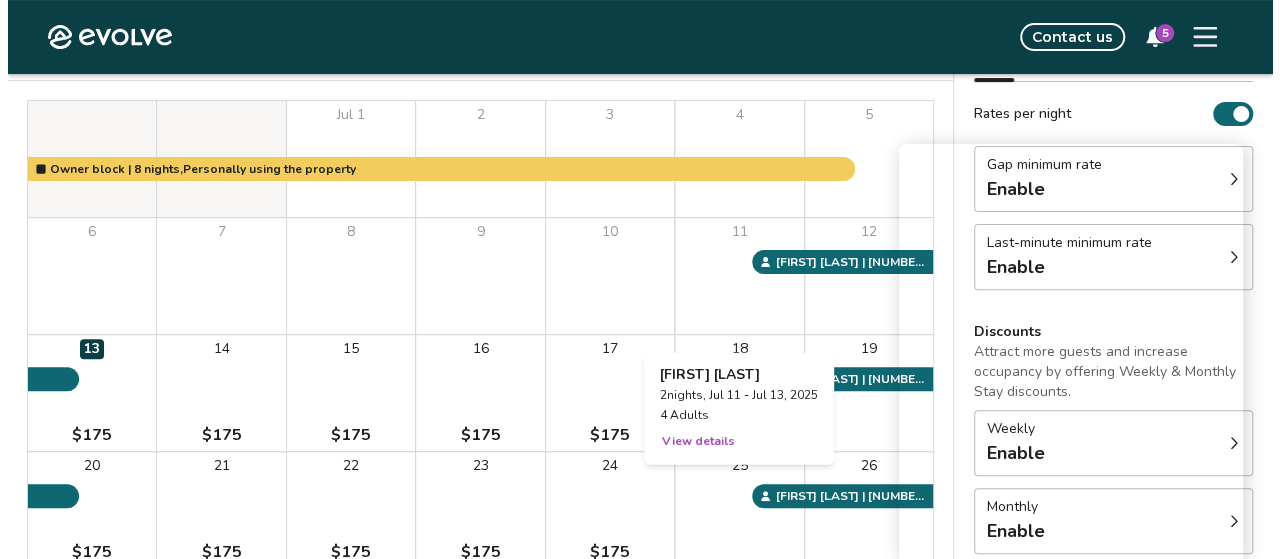 scroll, scrollTop: 0, scrollLeft: 0, axis: both 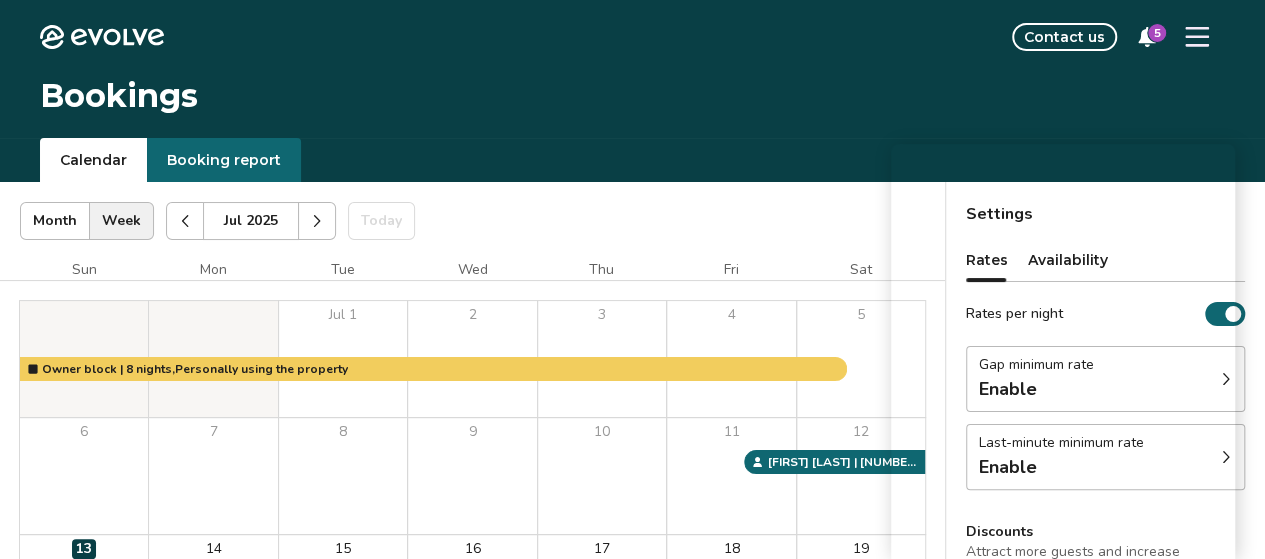 click 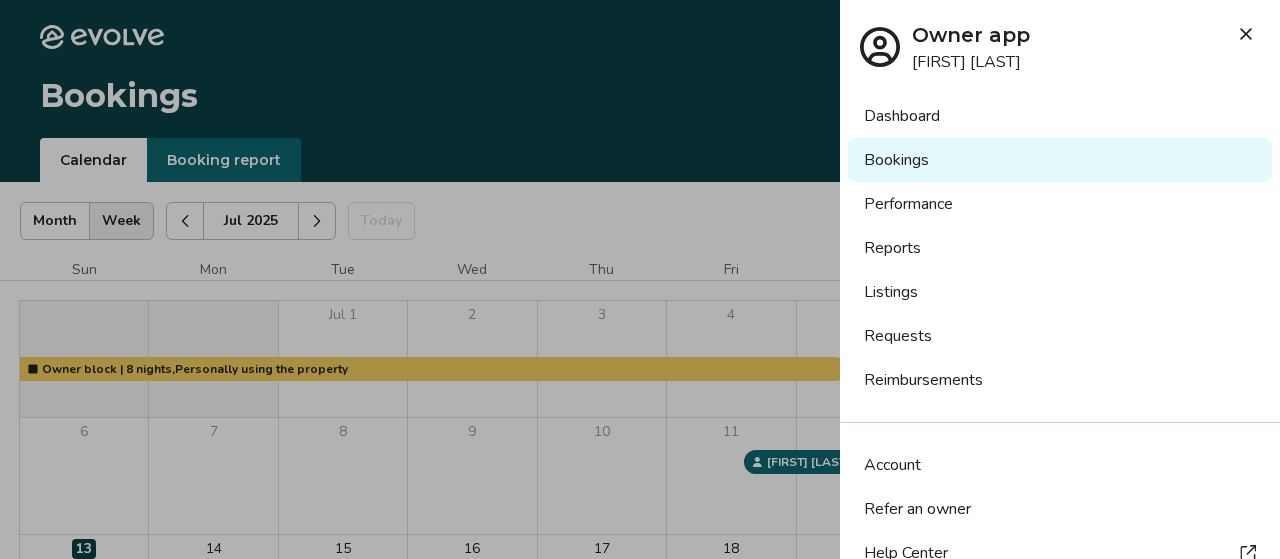 click on "Dashboard" at bounding box center [1060, 116] 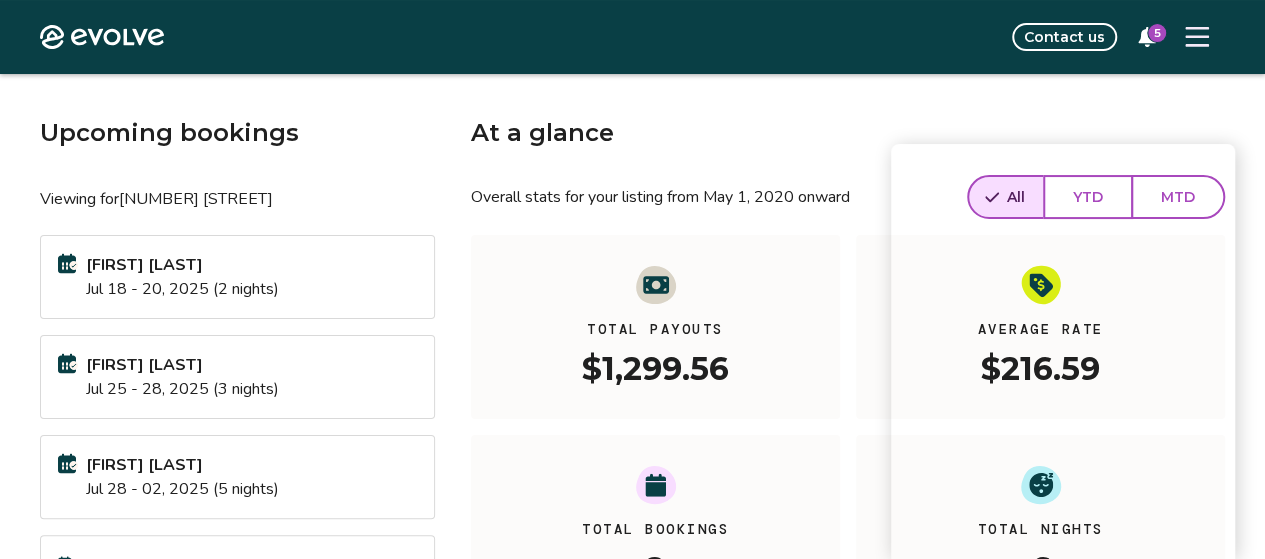 scroll, scrollTop: 100, scrollLeft: 0, axis: vertical 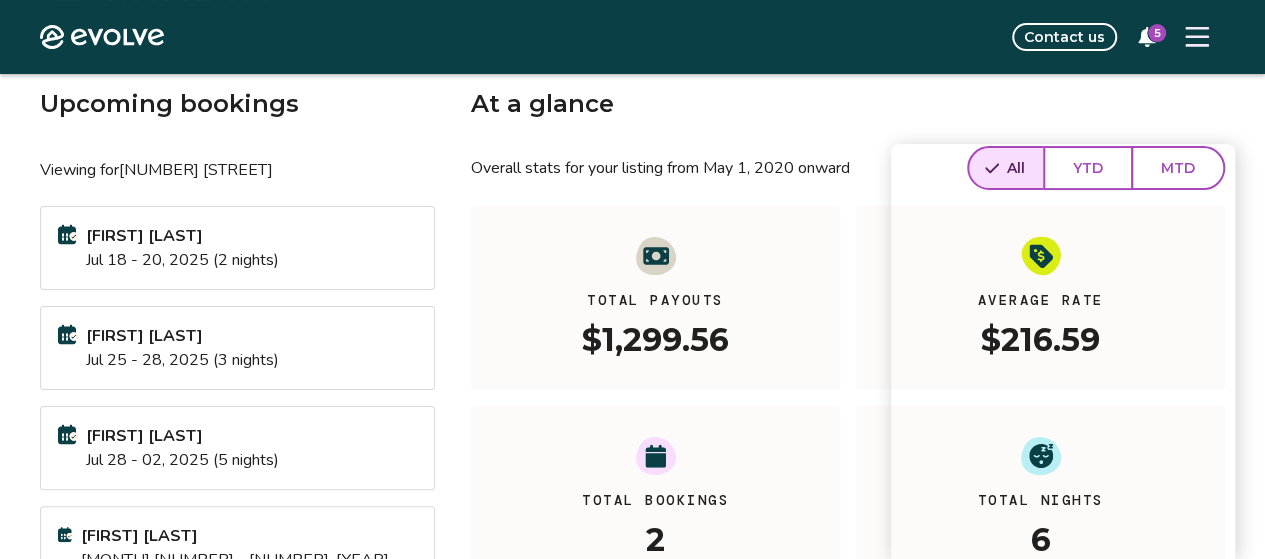 click on "$1,299.56" at bounding box center (655, 338) 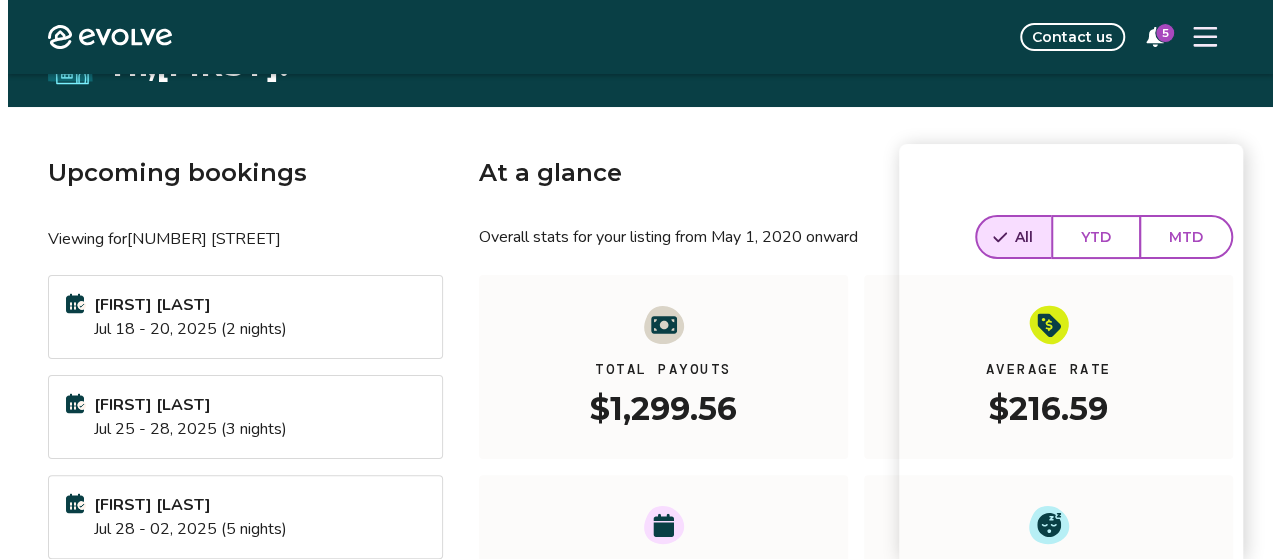 scroll, scrollTop: 0, scrollLeft: 0, axis: both 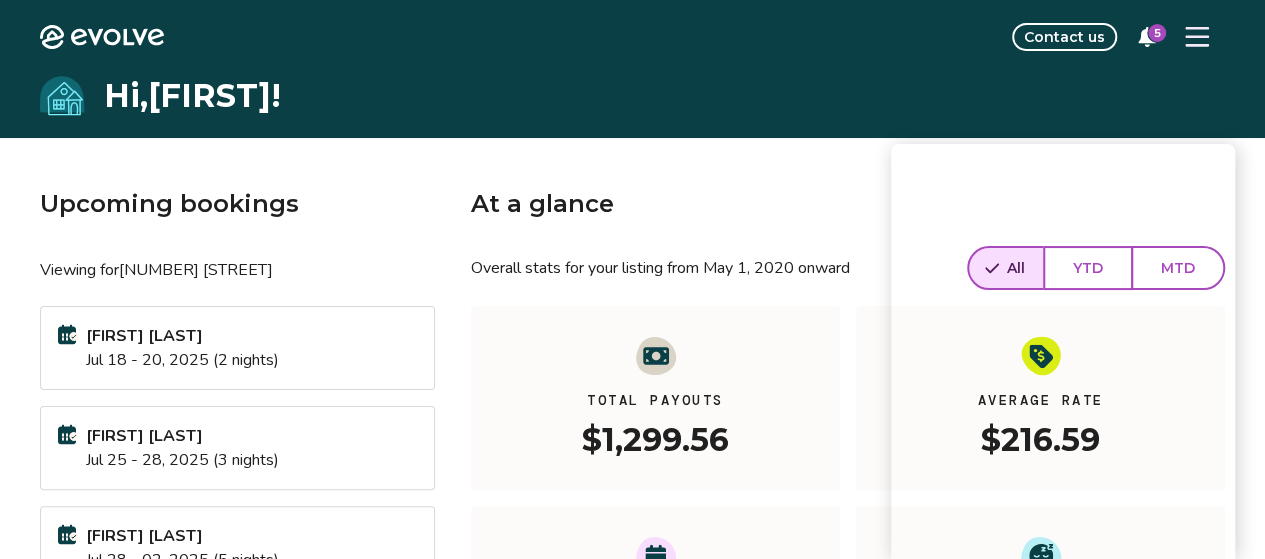 click 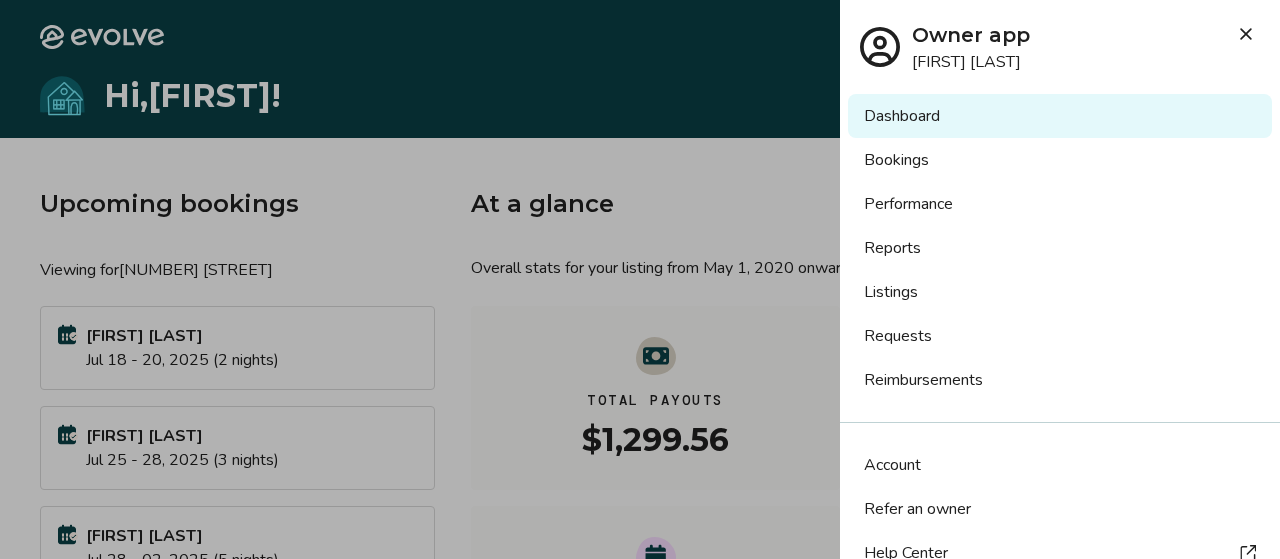 click on "Bookings" at bounding box center [1060, 160] 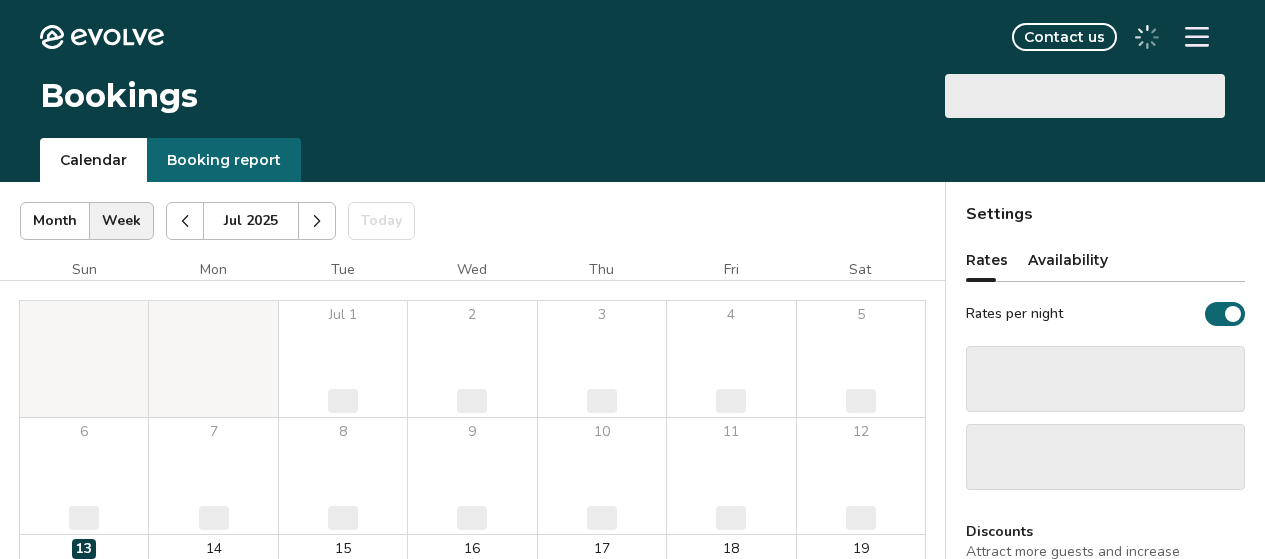 scroll, scrollTop: 0, scrollLeft: 0, axis: both 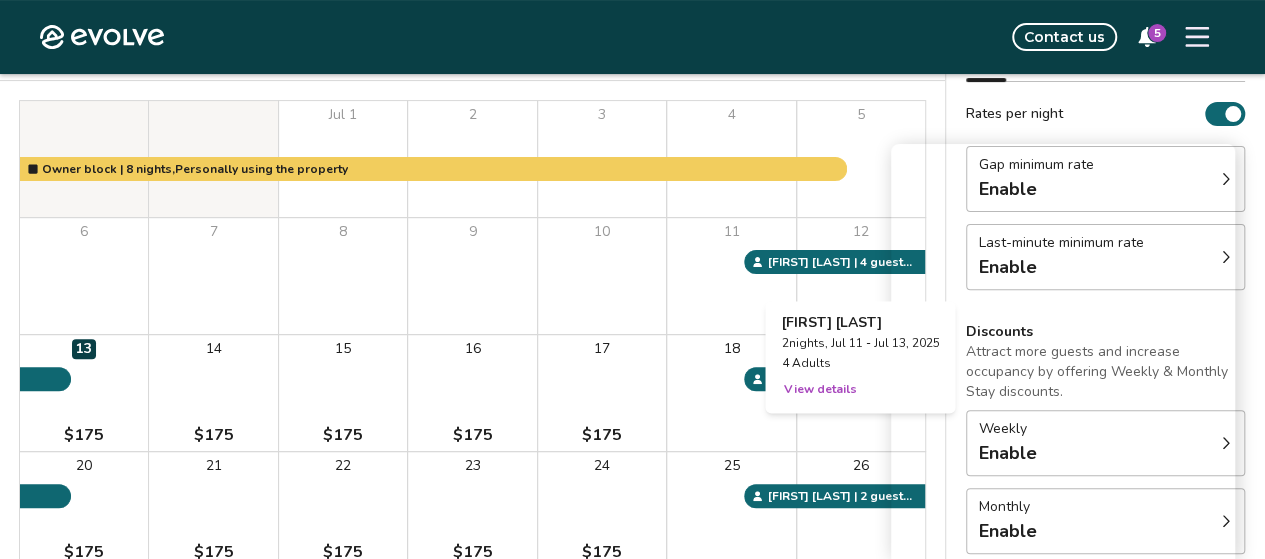 click on "12" at bounding box center (861, 276) 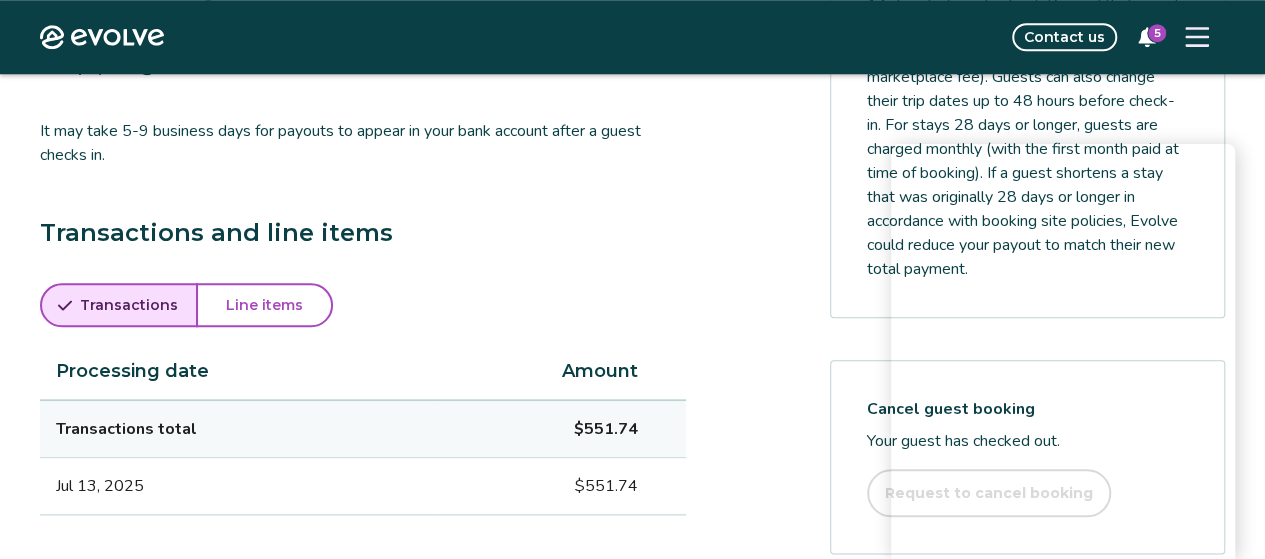 scroll, scrollTop: 930, scrollLeft: 0, axis: vertical 